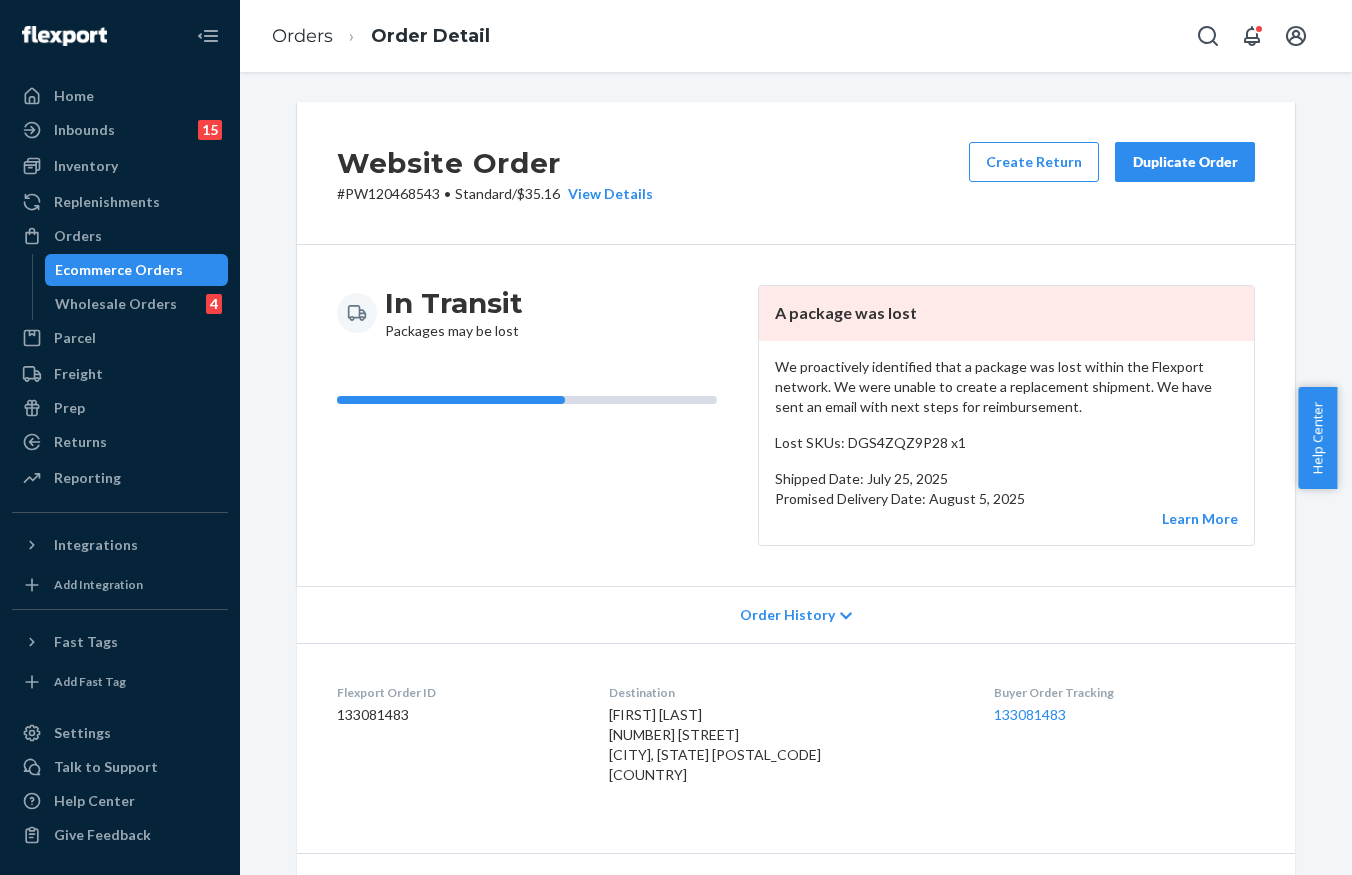 scroll, scrollTop: 0, scrollLeft: 0, axis: both 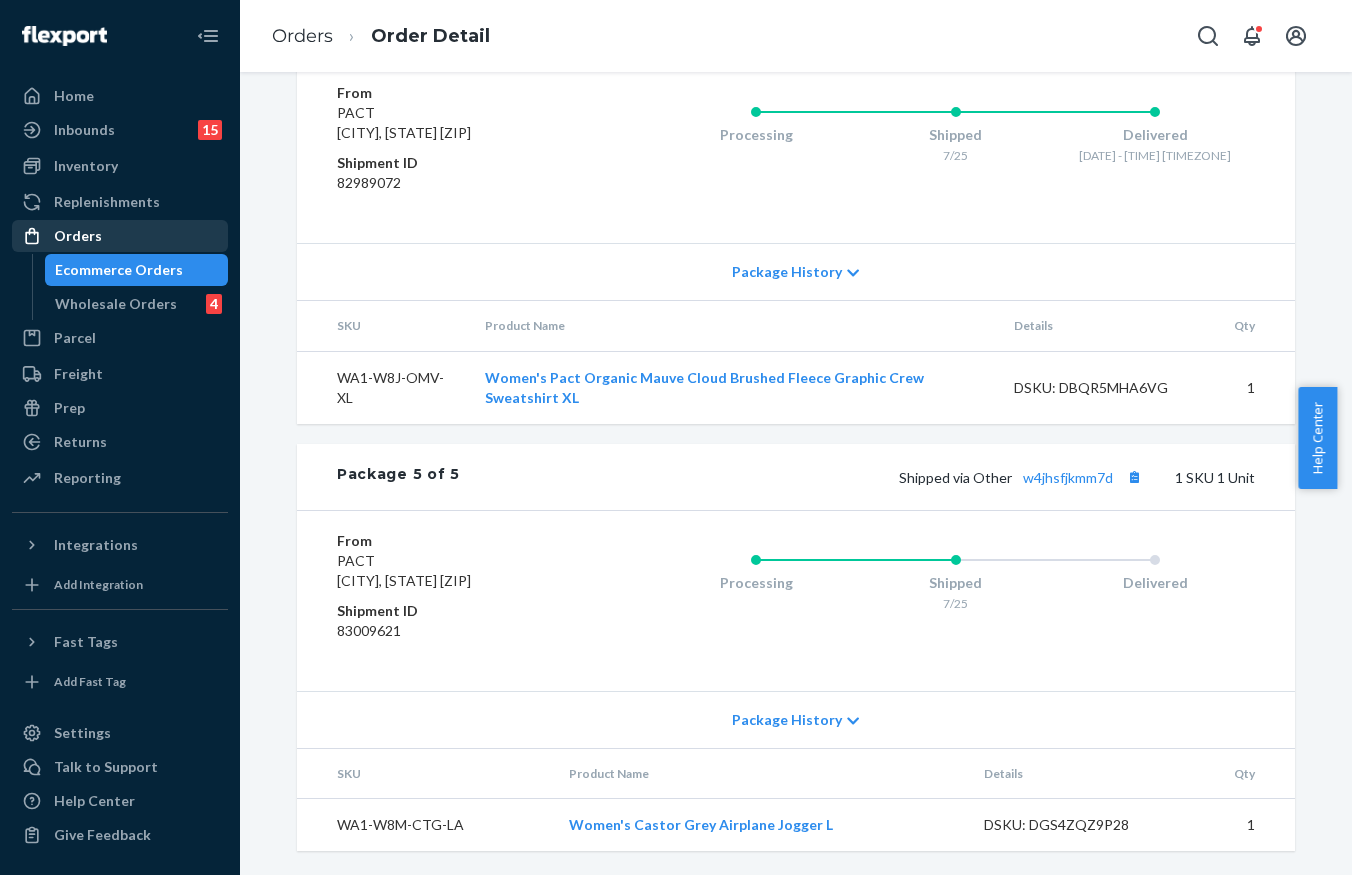 click on "Orders" at bounding box center (120, 236) 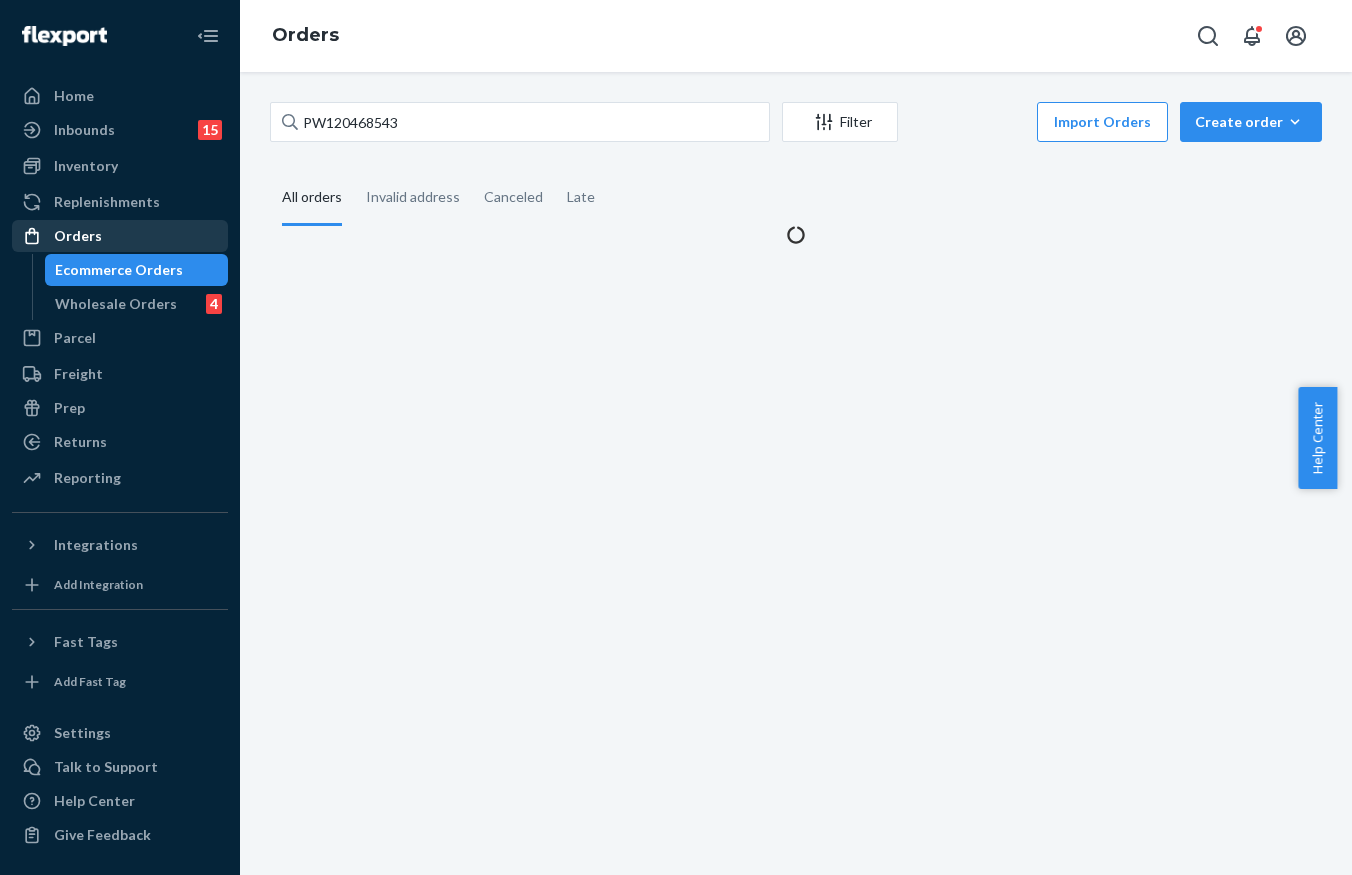 scroll, scrollTop: 0, scrollLeft: 0, axis: both 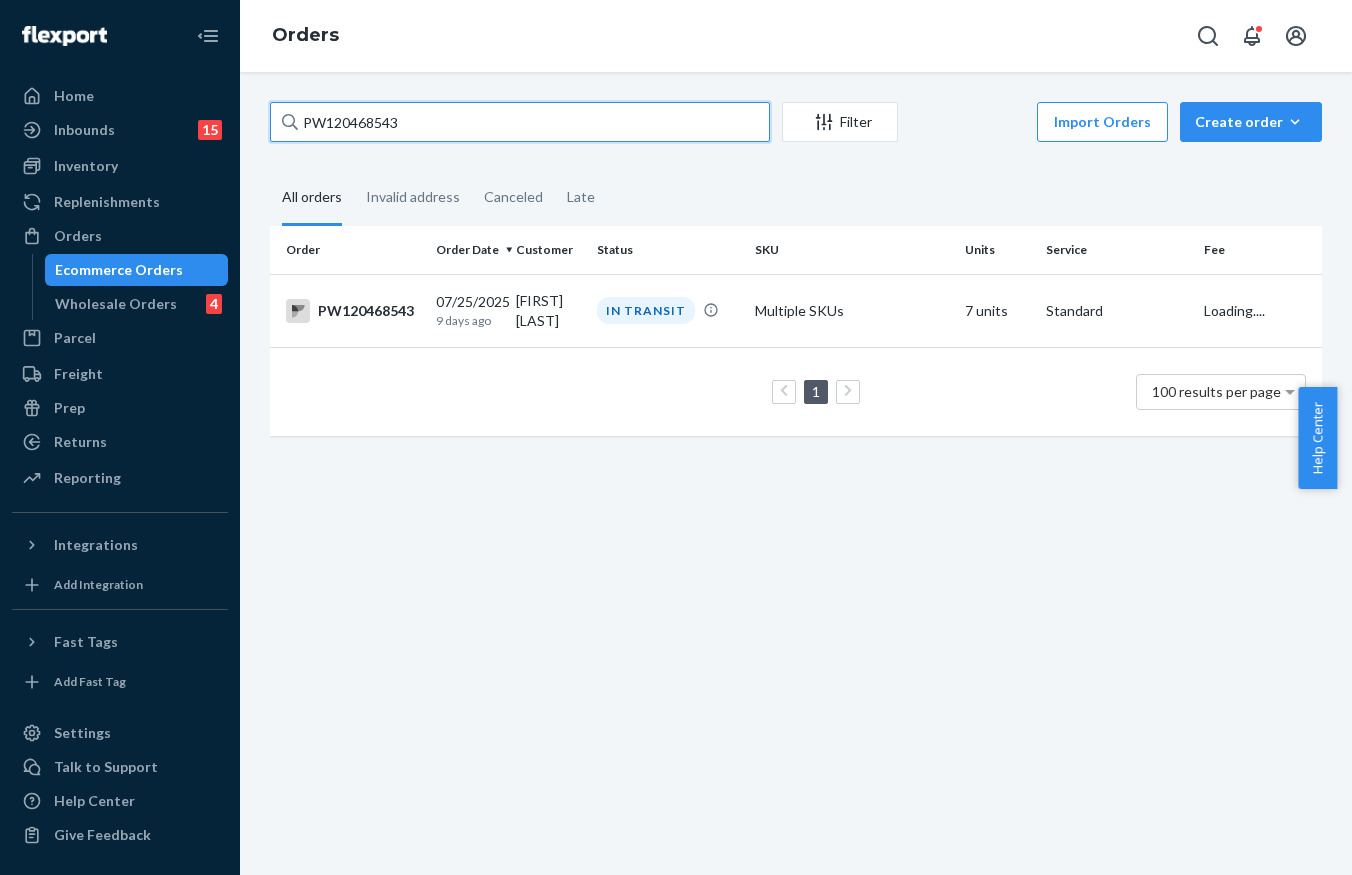 click on "PW120468543" at bounding box center (520, 122) 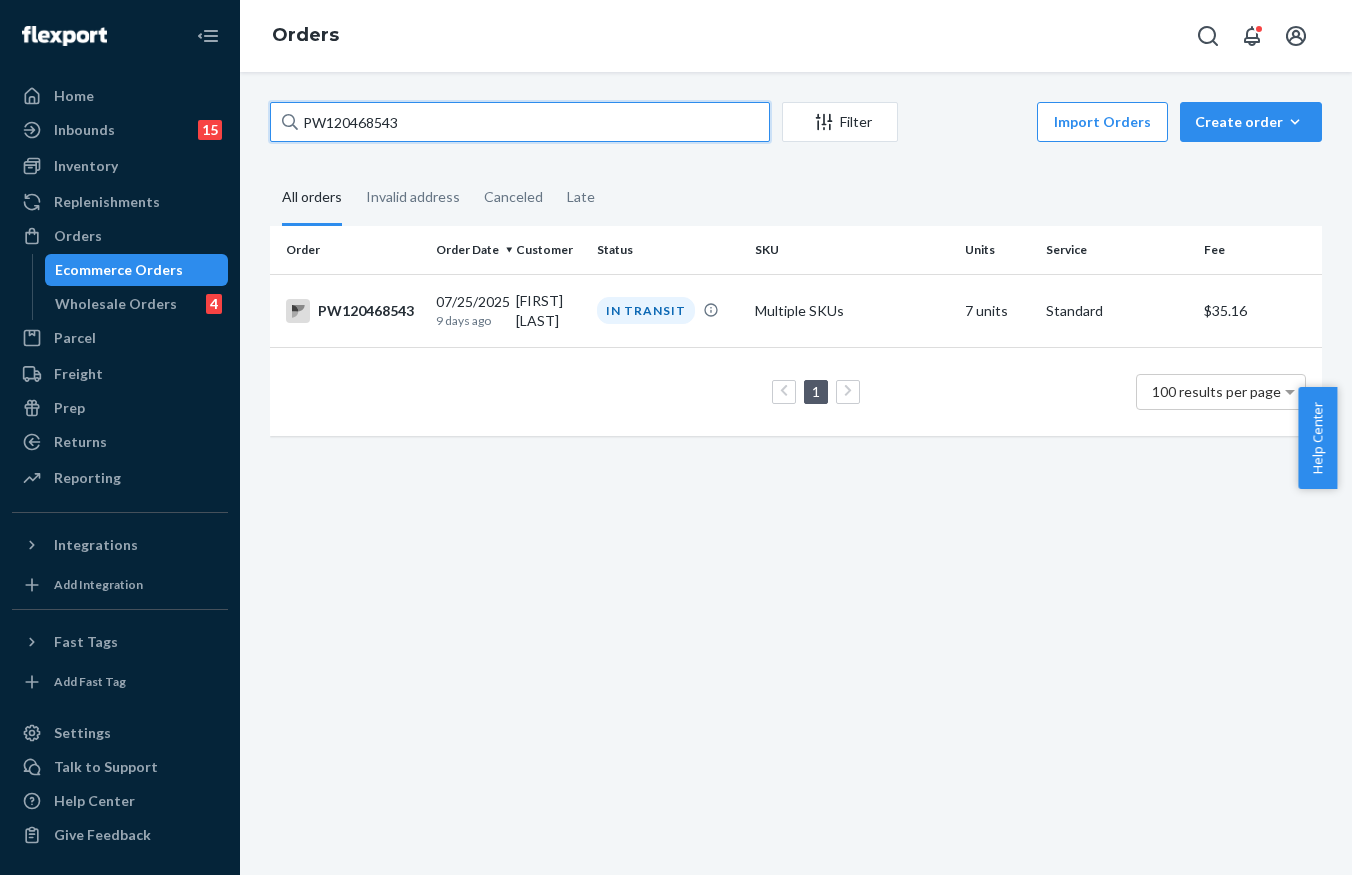 click on "PW120468543" at bounding box center (520, 122) 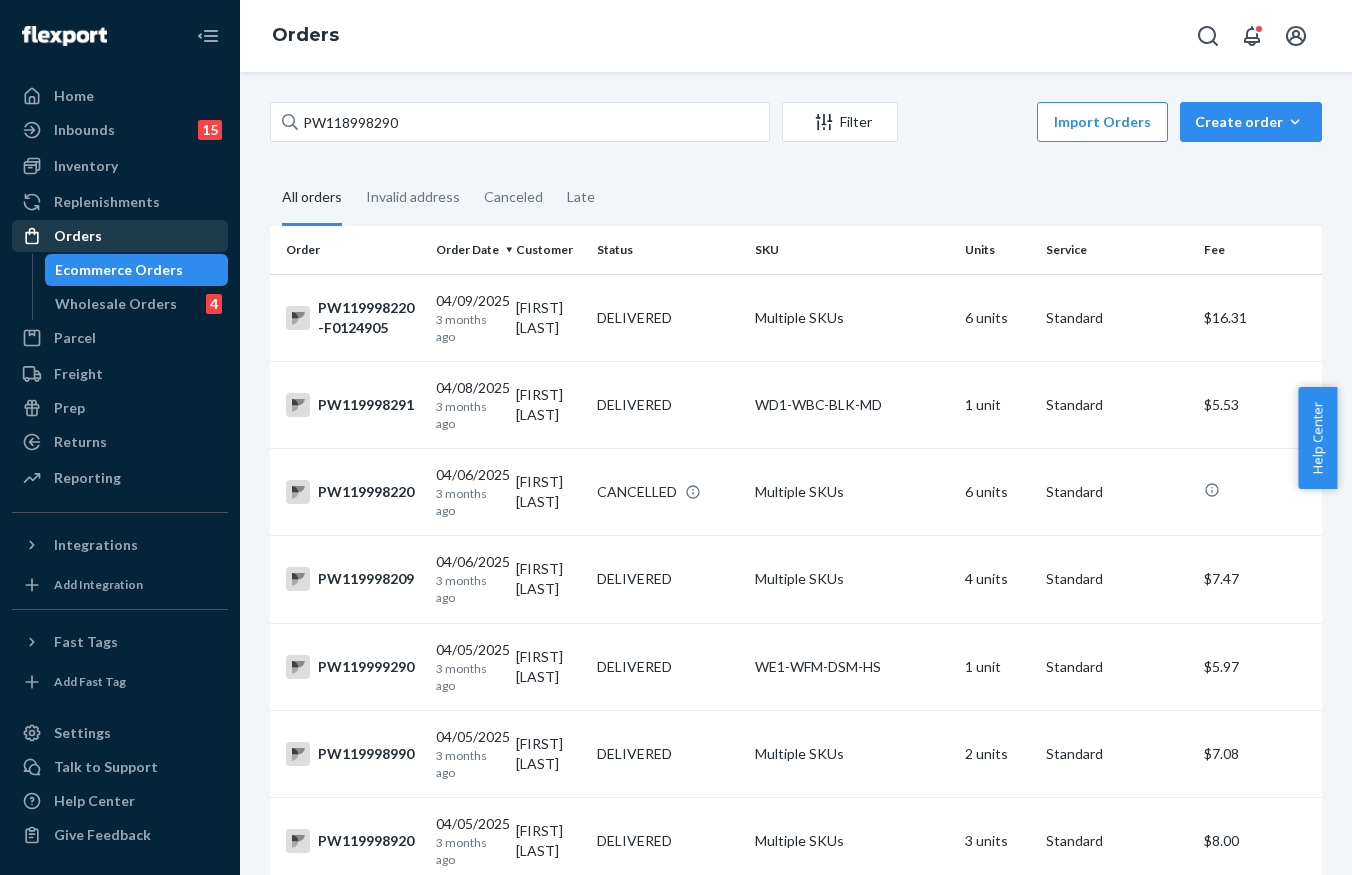 click on "Orders" at bounding box center [78, 236] 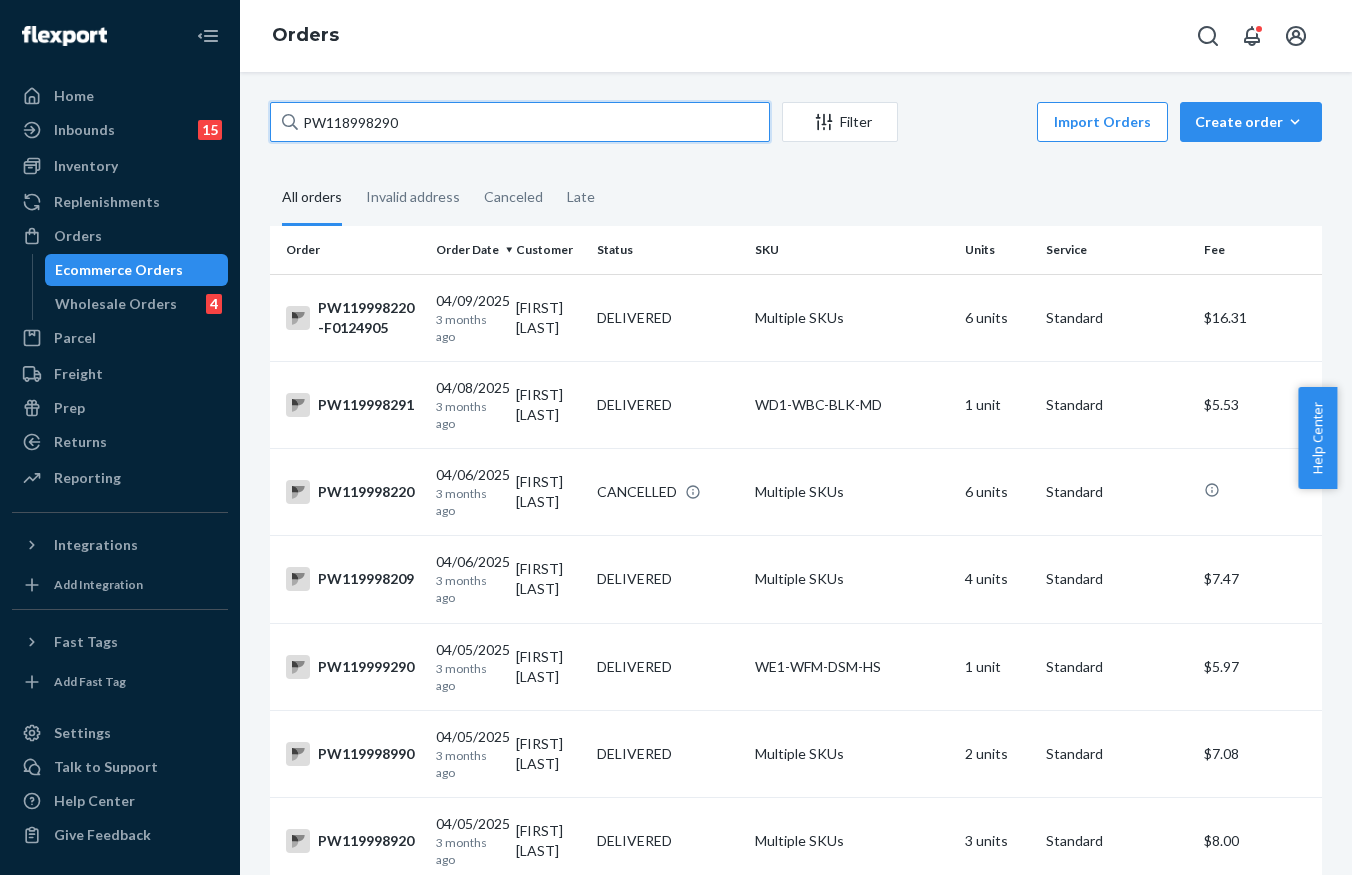 click on "PW118998290" at bounding box center (520, 122) 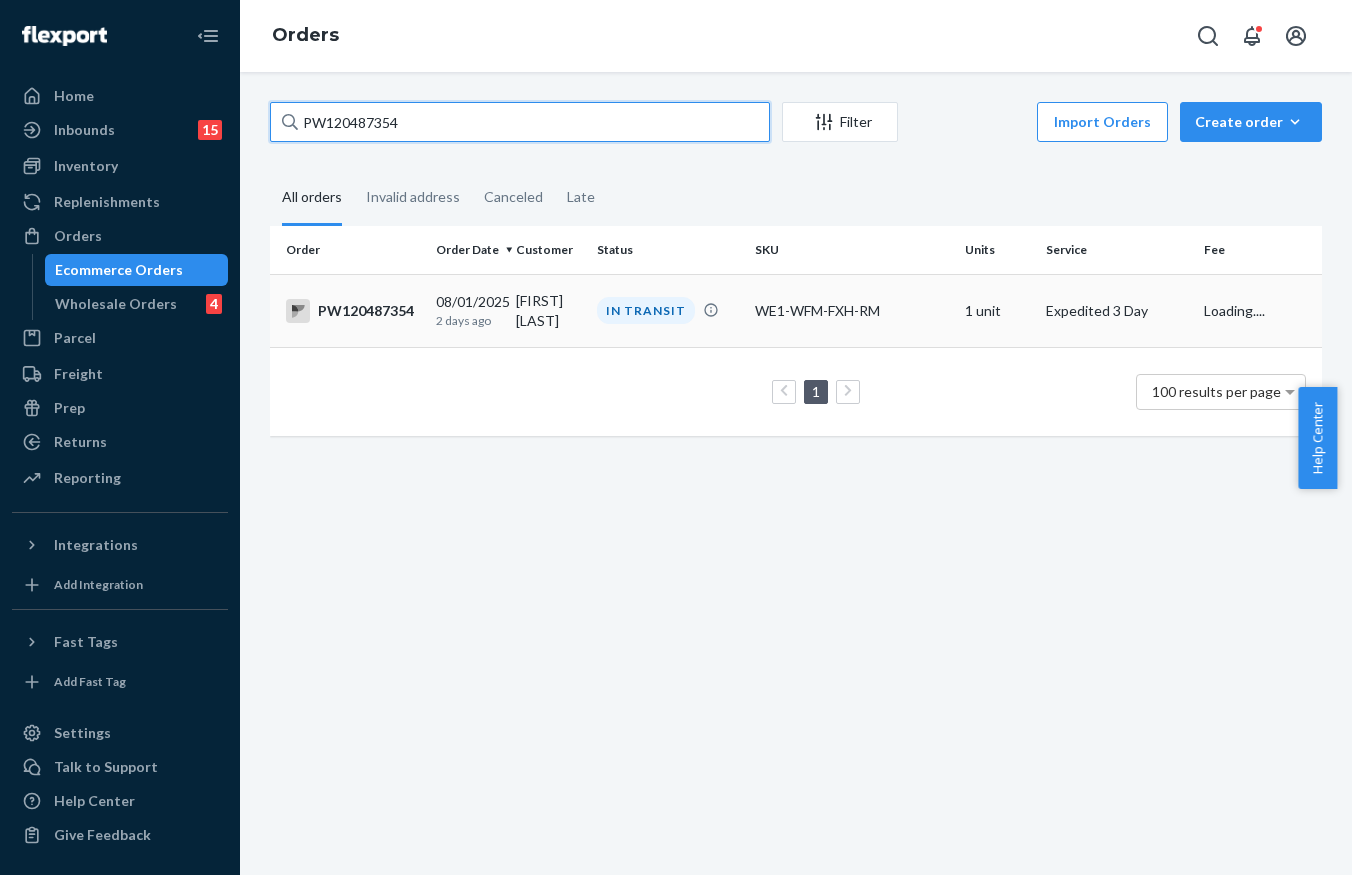 type on "PW120487354" 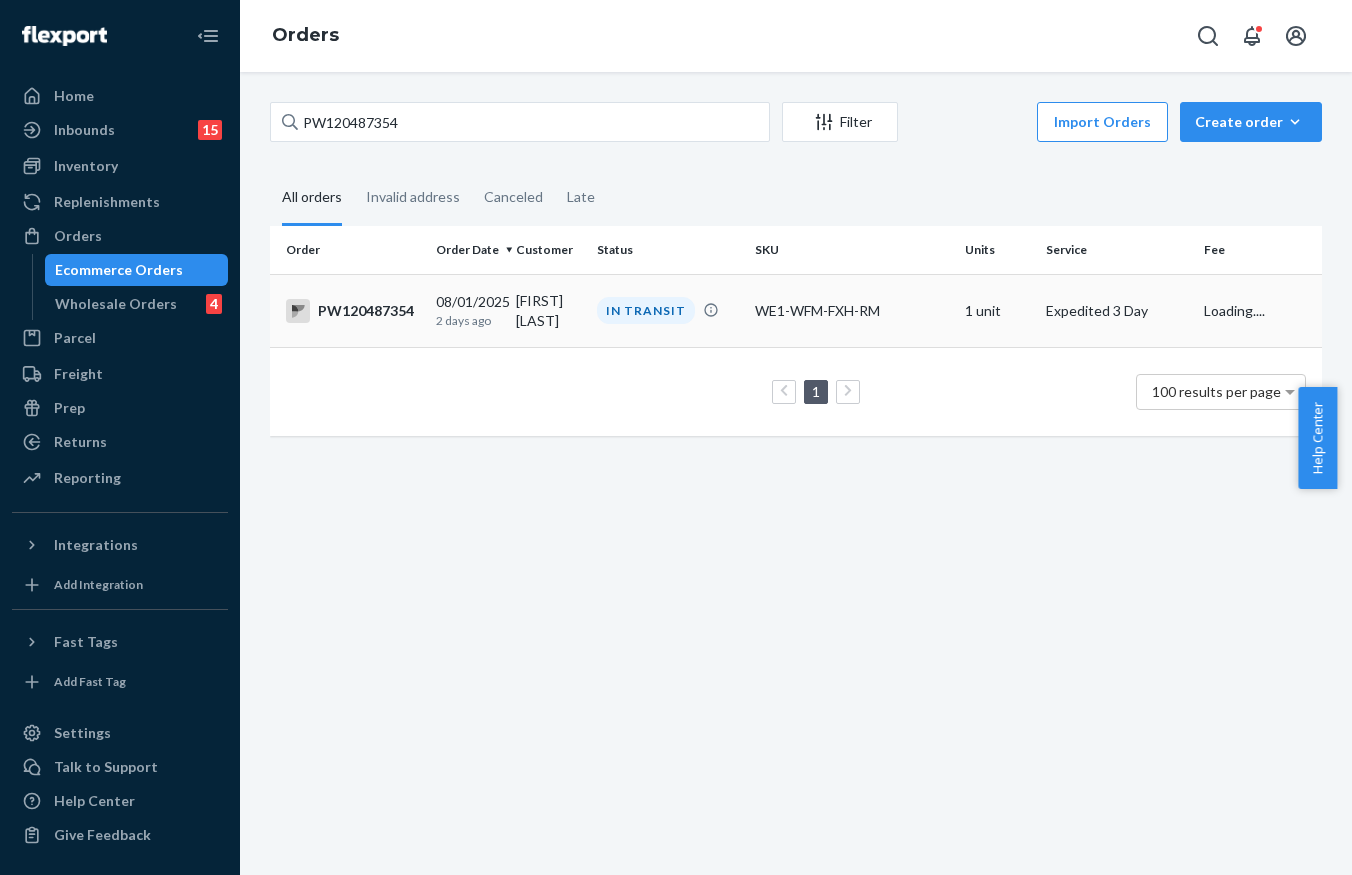 click on "IN TRANSIT" at bounding box center (668, 310) 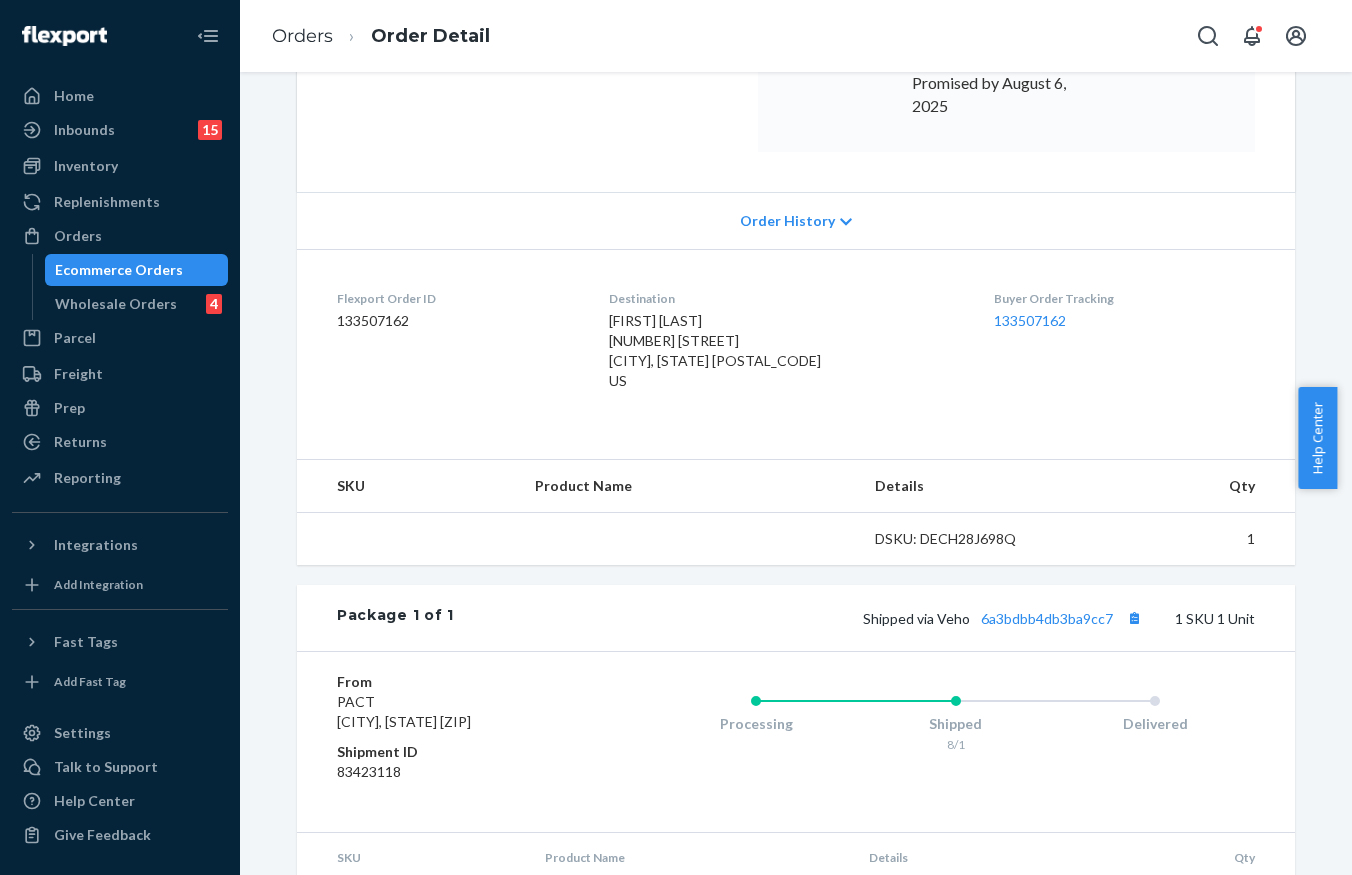 scroll, scrollTop: 394, scrollLeft: 0, axis: vertical 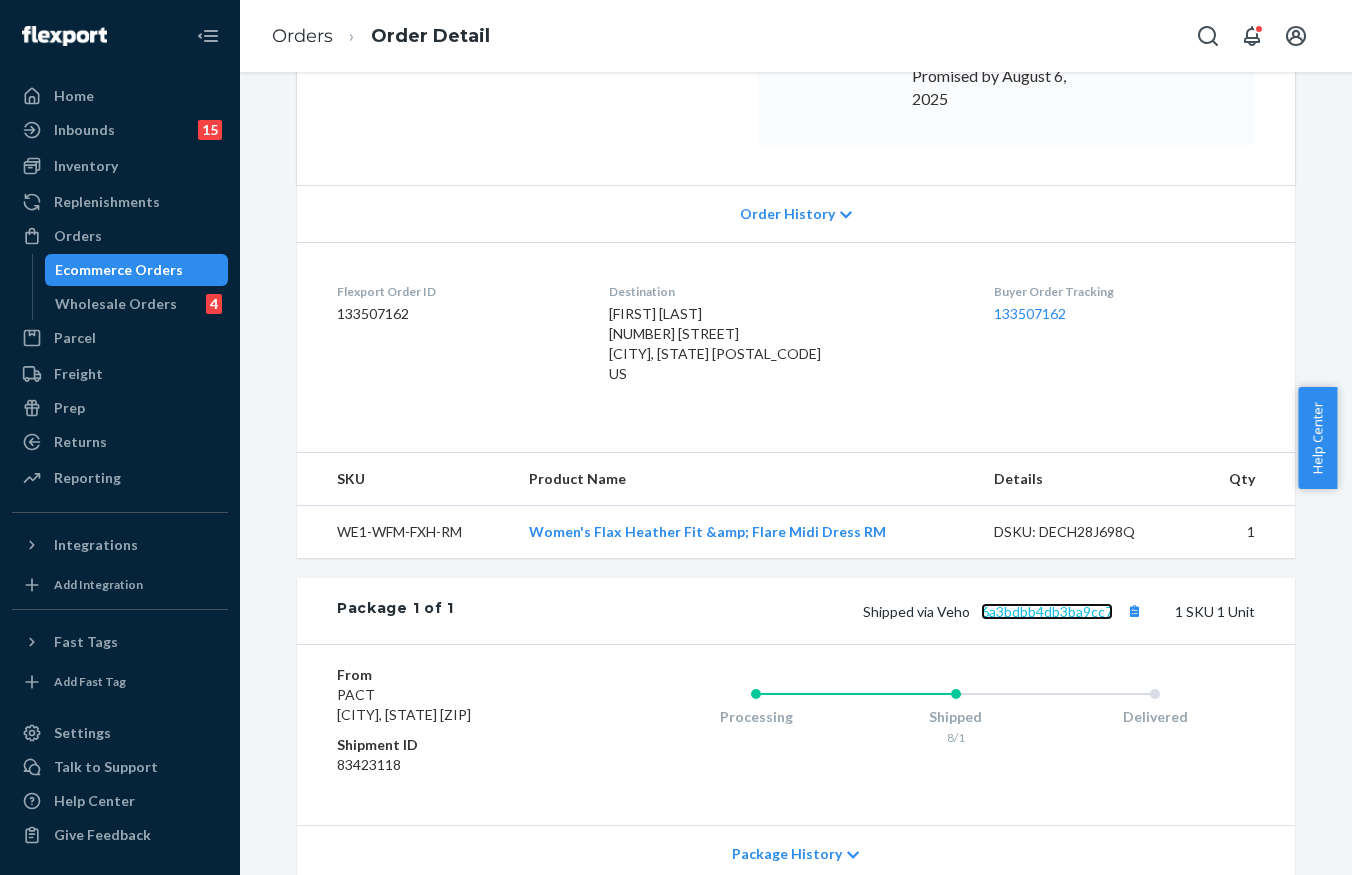 click on "6a3bdbb4db3ba9cc7" at bounding box center (1047, 611) 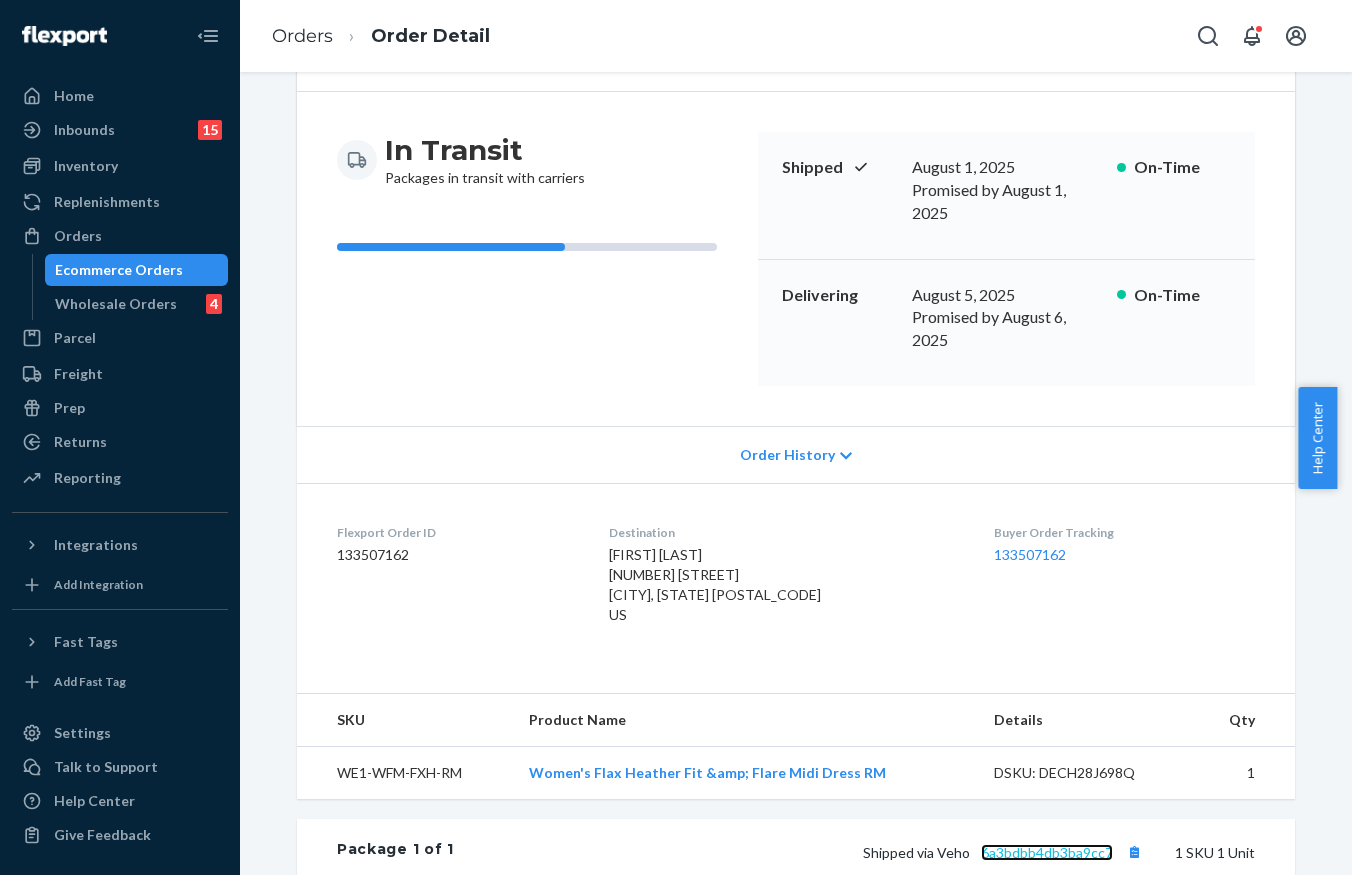 scroll, scrollTop: 0, scrollLeft: 0, axis: both 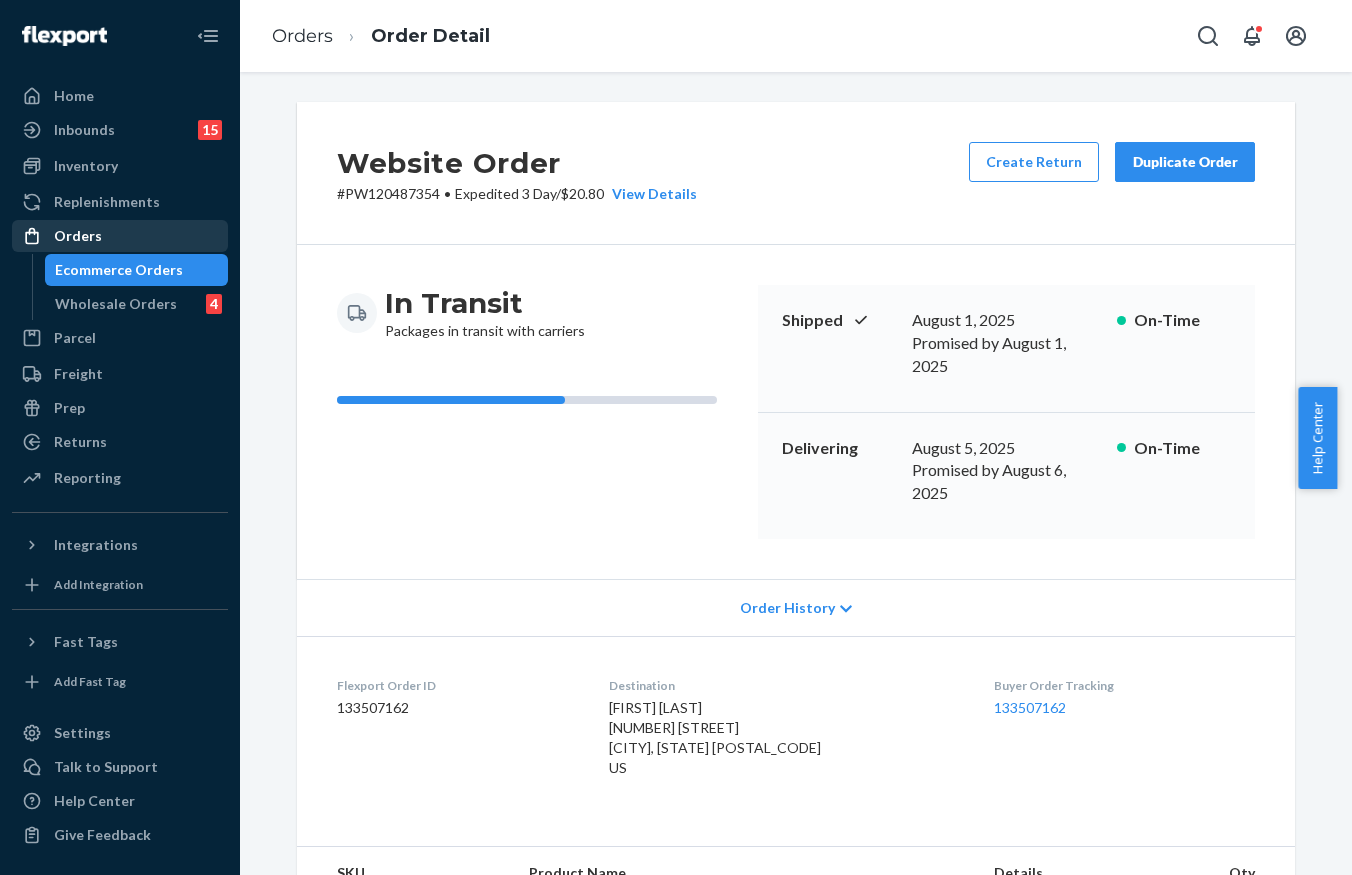 click on "Orders" at bounding box center [120, 236] 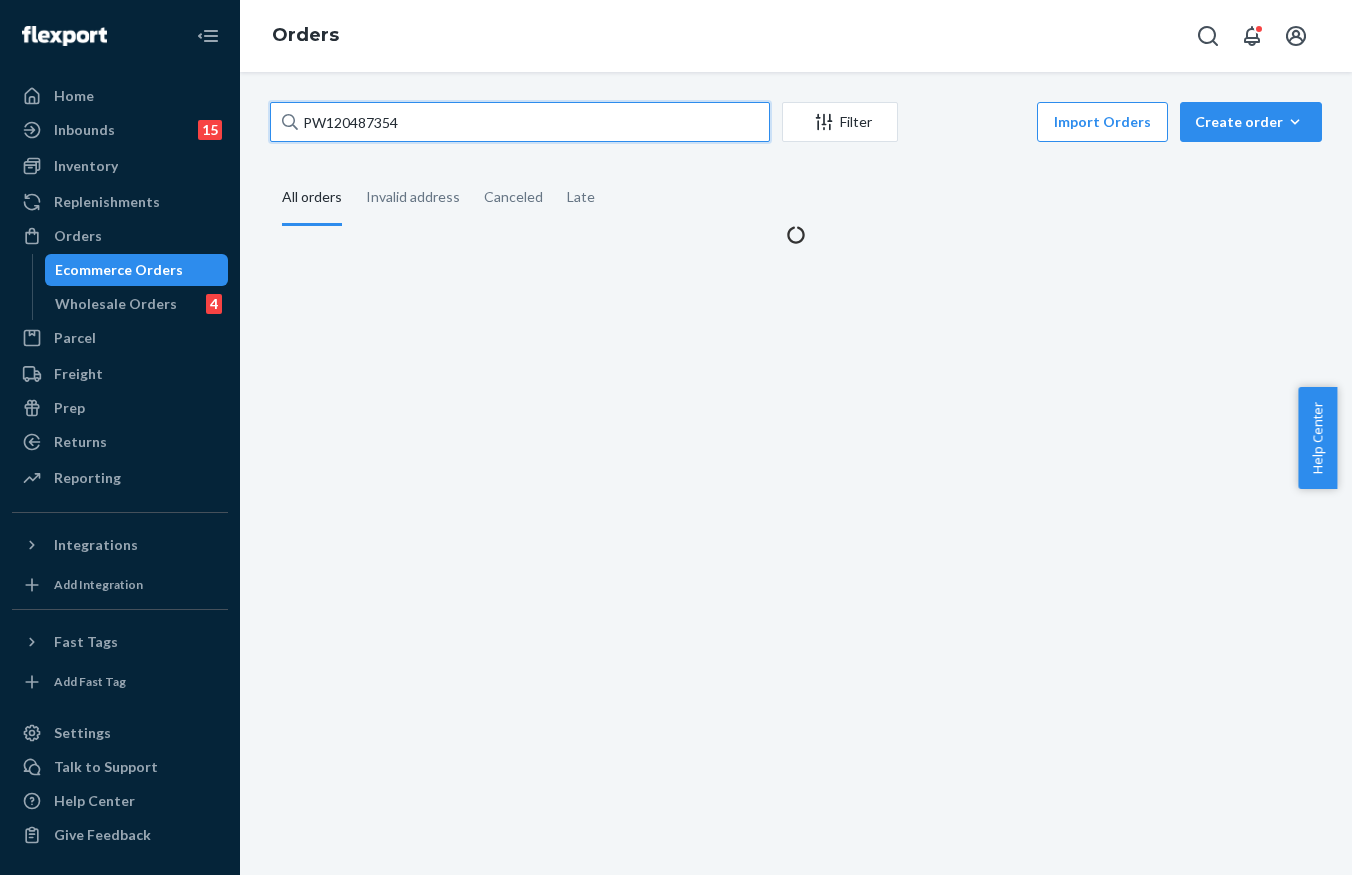 click on "PW120487354" at bounding box center (520, 122) 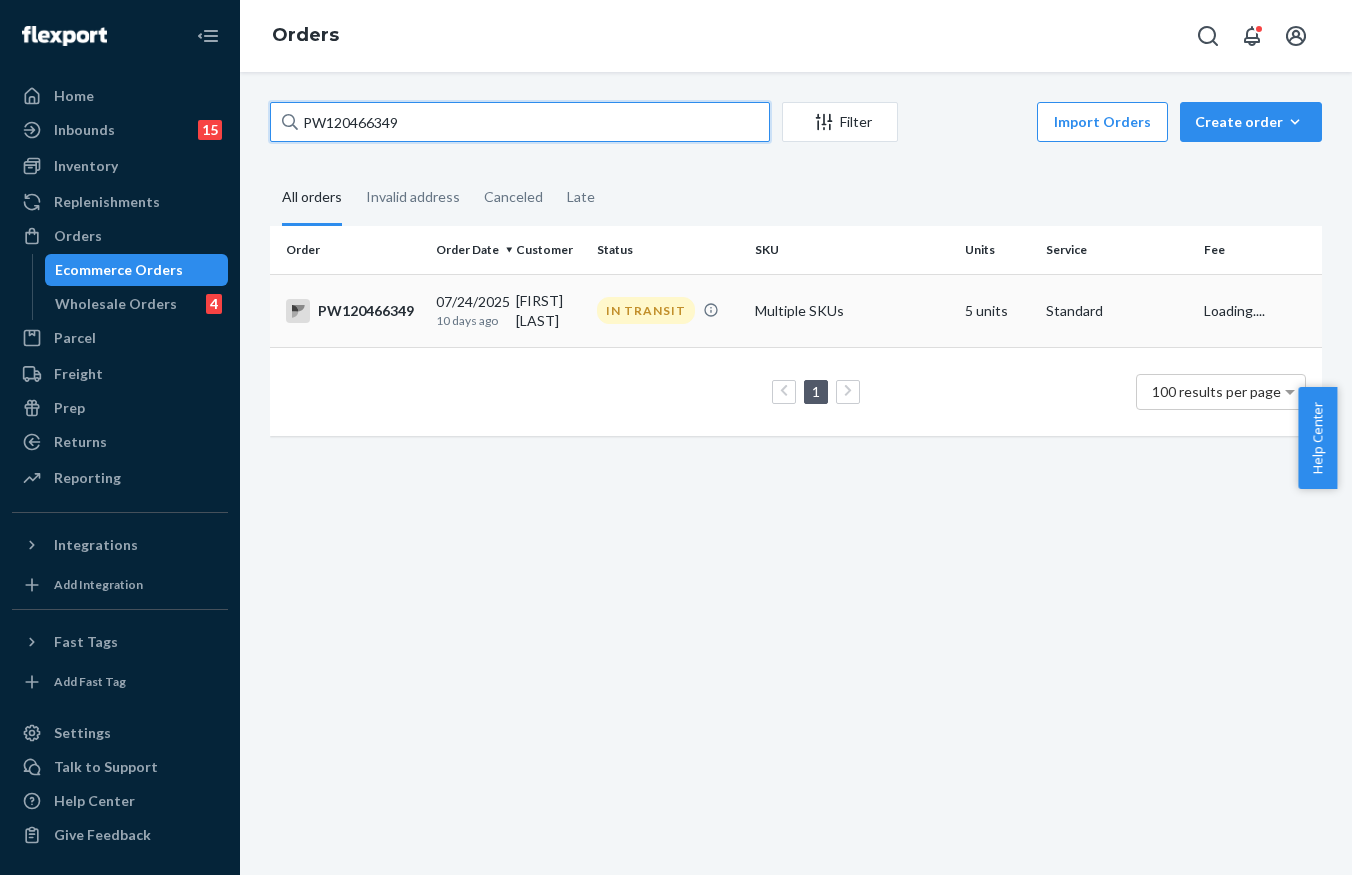 type on "PW120466349" 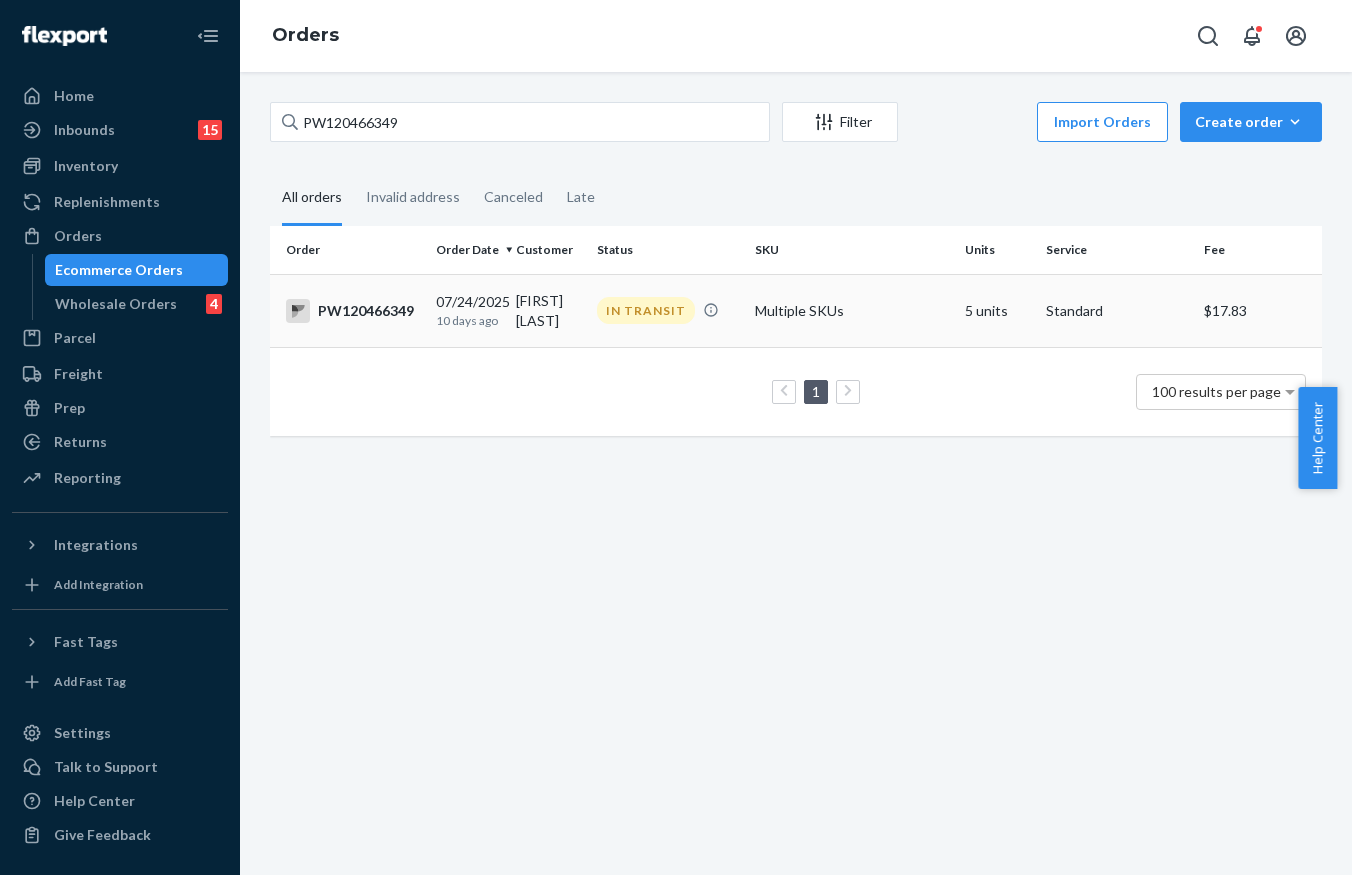 click on "IN TRANSIT" at bounding box center (646, 310) 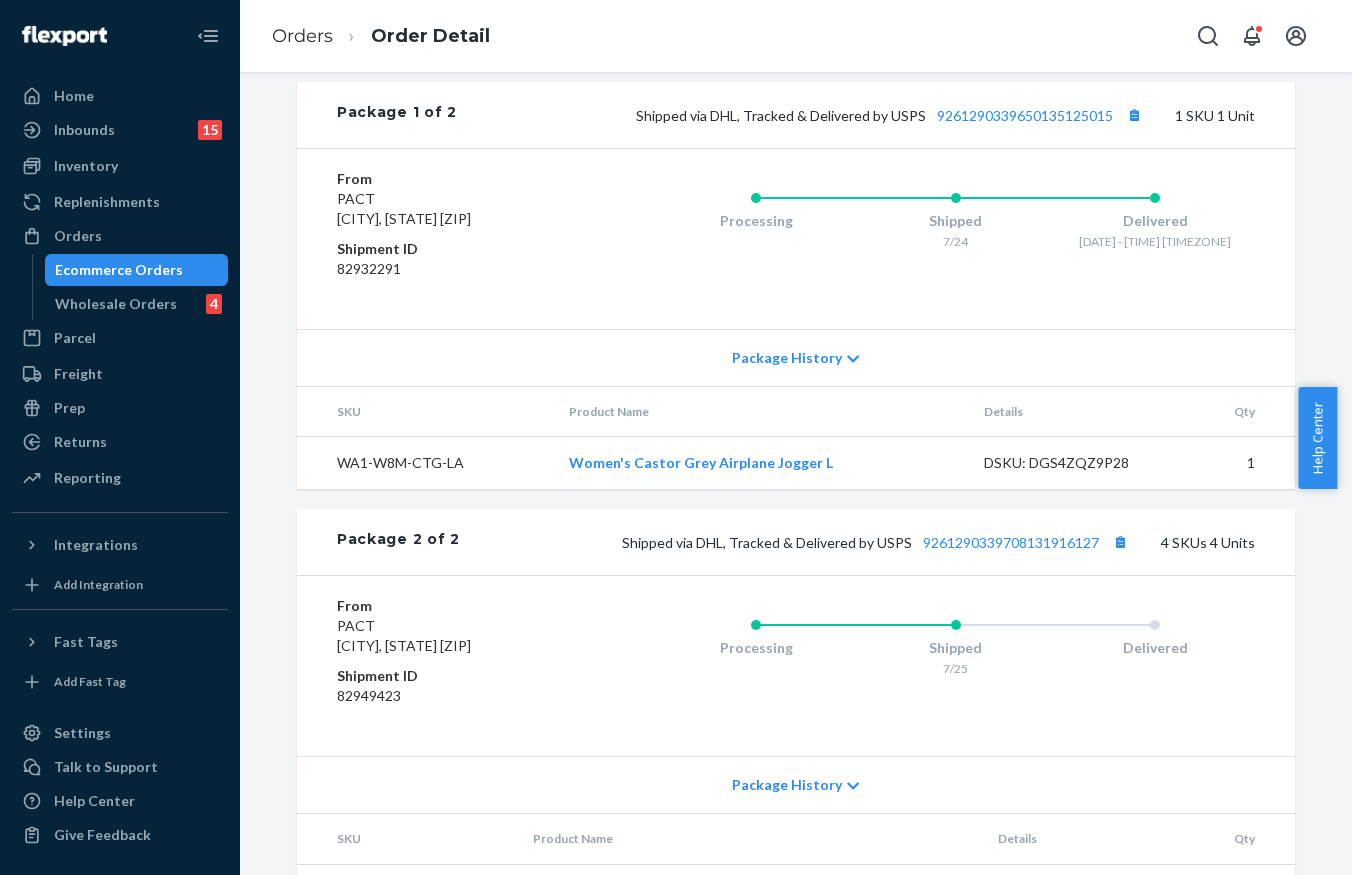 scroll, scrollTop: 1200, scrollLeft: 0, axis: vertical 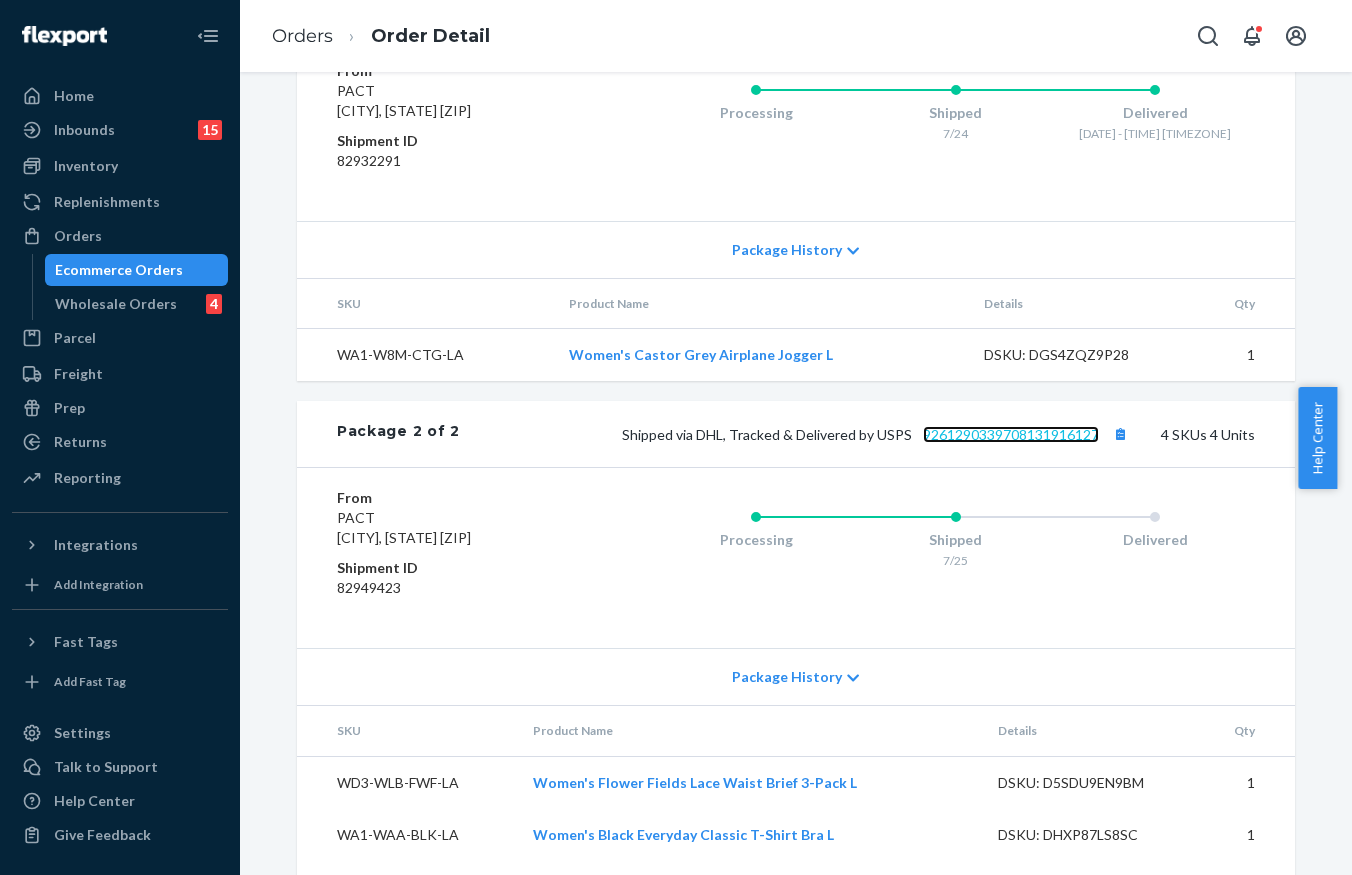 click on "9261290339708131916127" at bounding box center (1011, 434) 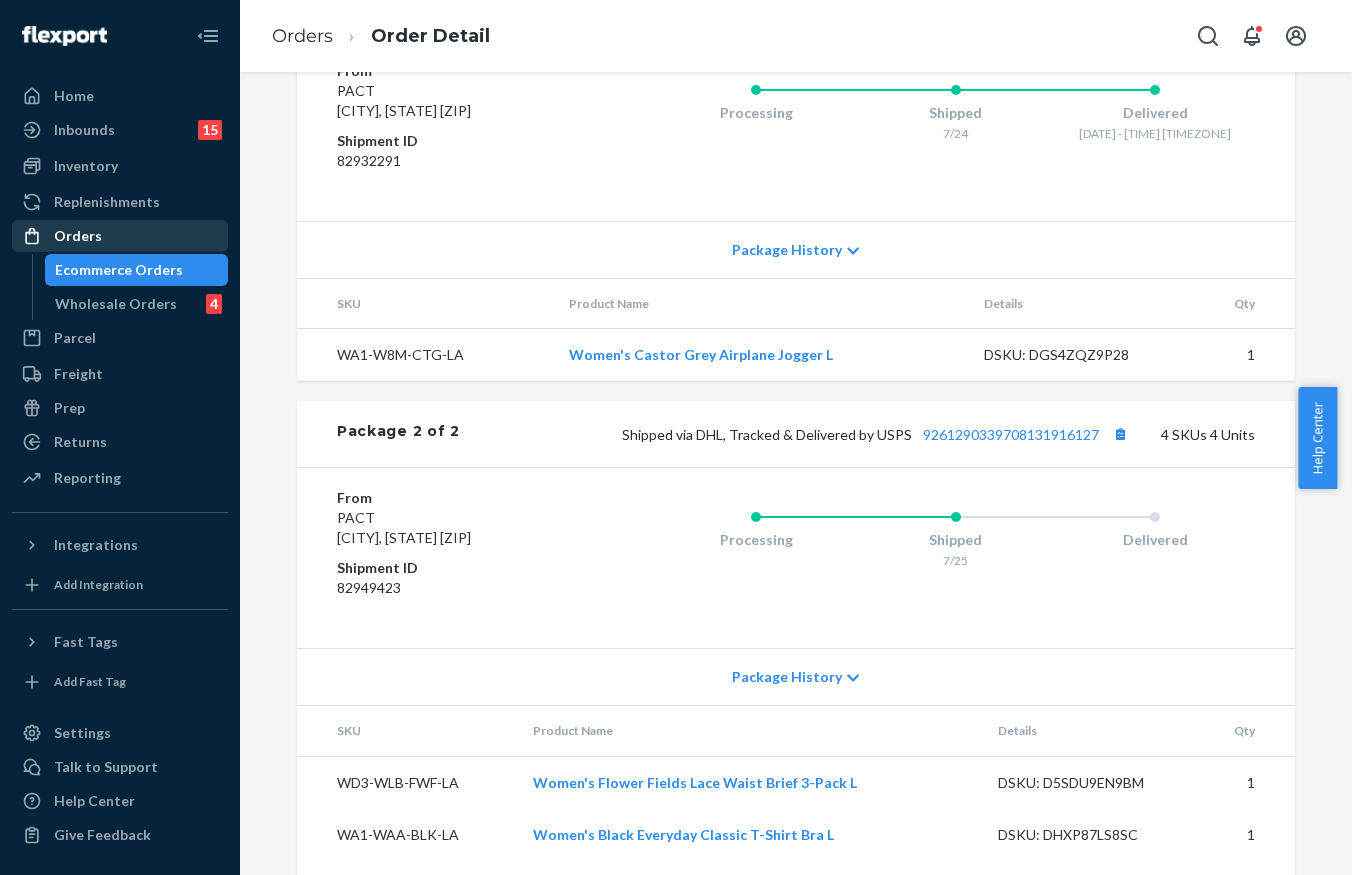 click on "Orders" at bounding box center [120, 236] 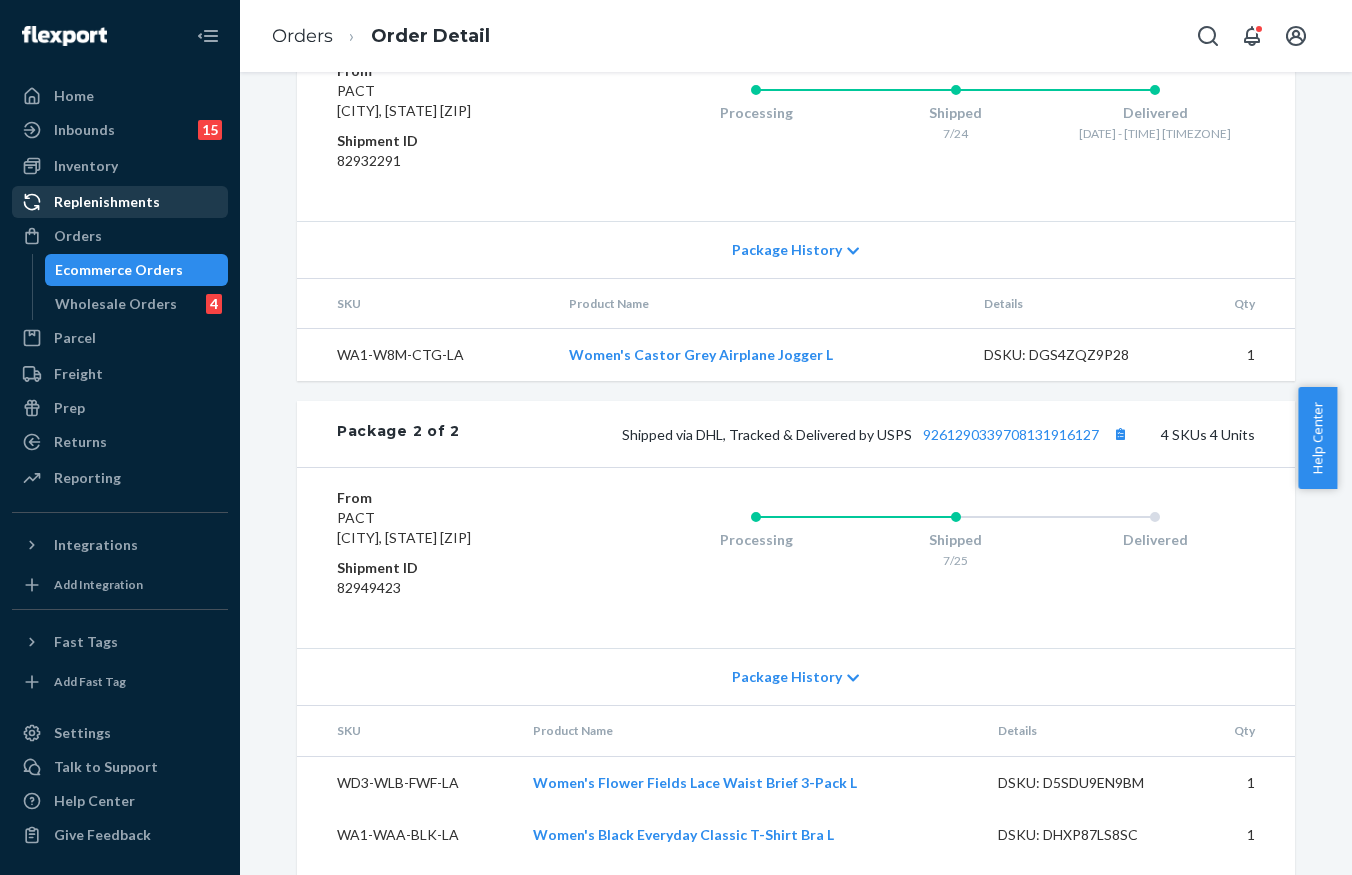 scroll, scrollTop: 0, scrollLeft: 0, axis: both 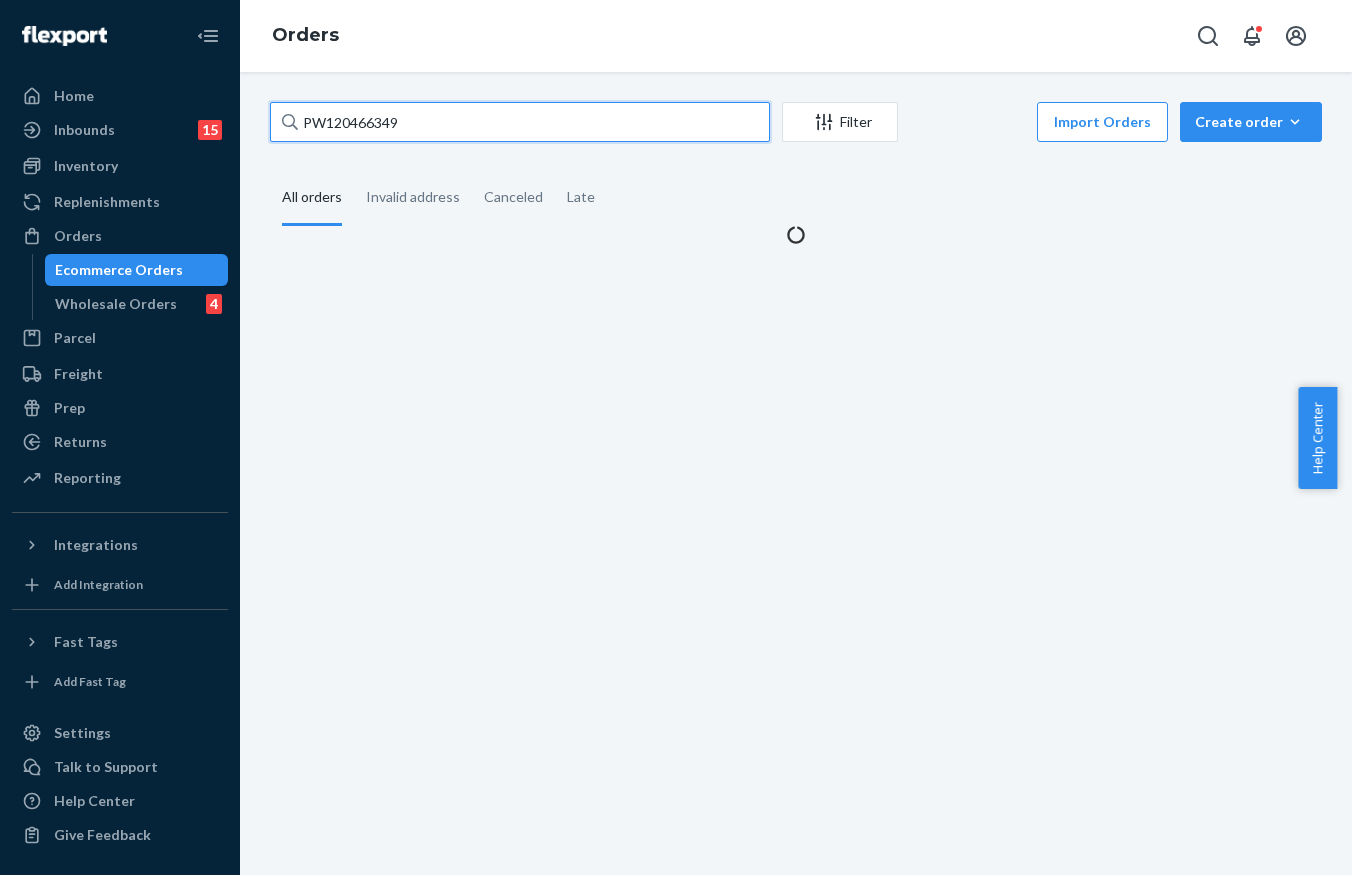 click on "PW120466349" at bounding box center [520, 122] 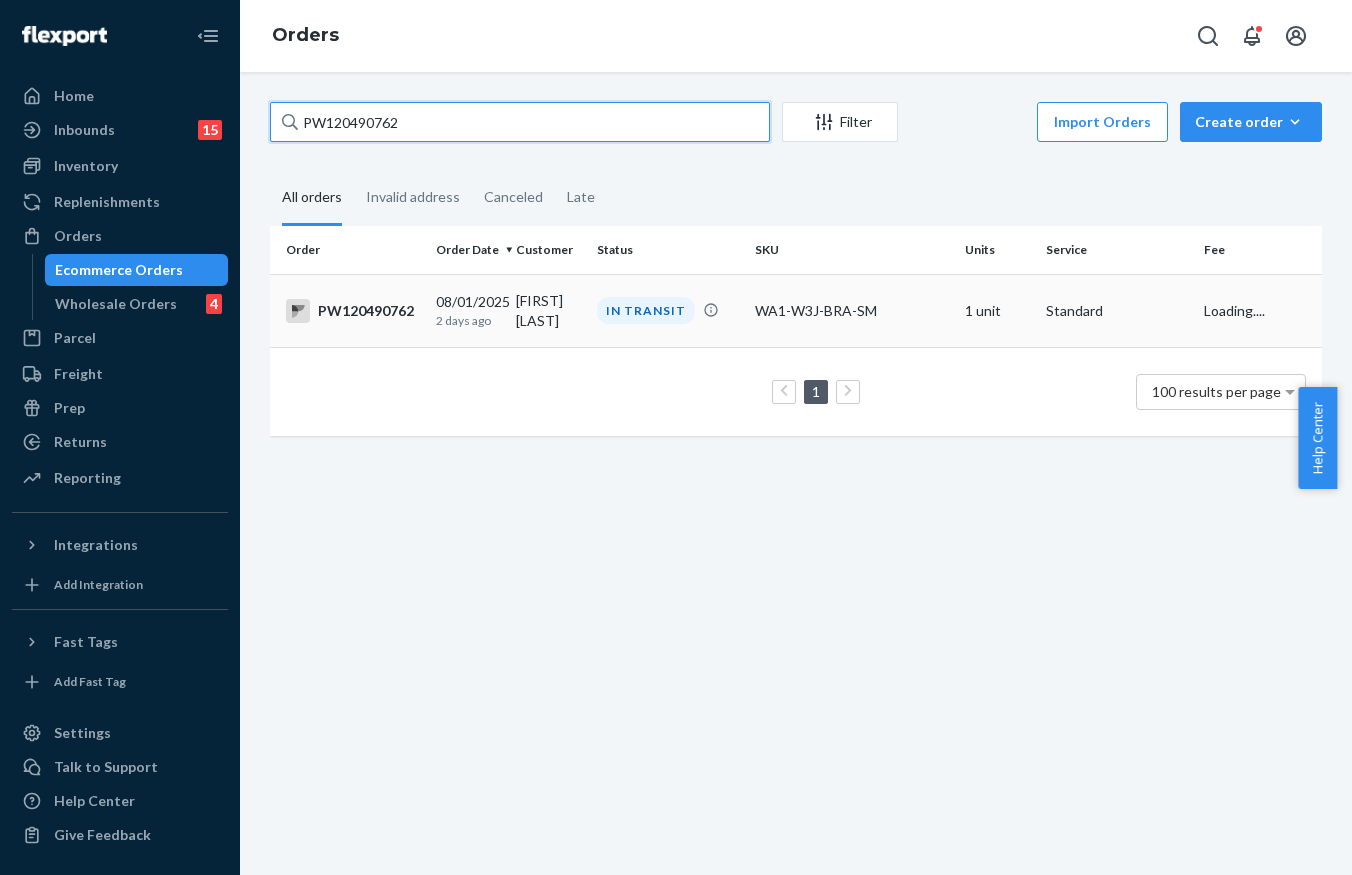 type on "PW120490762" 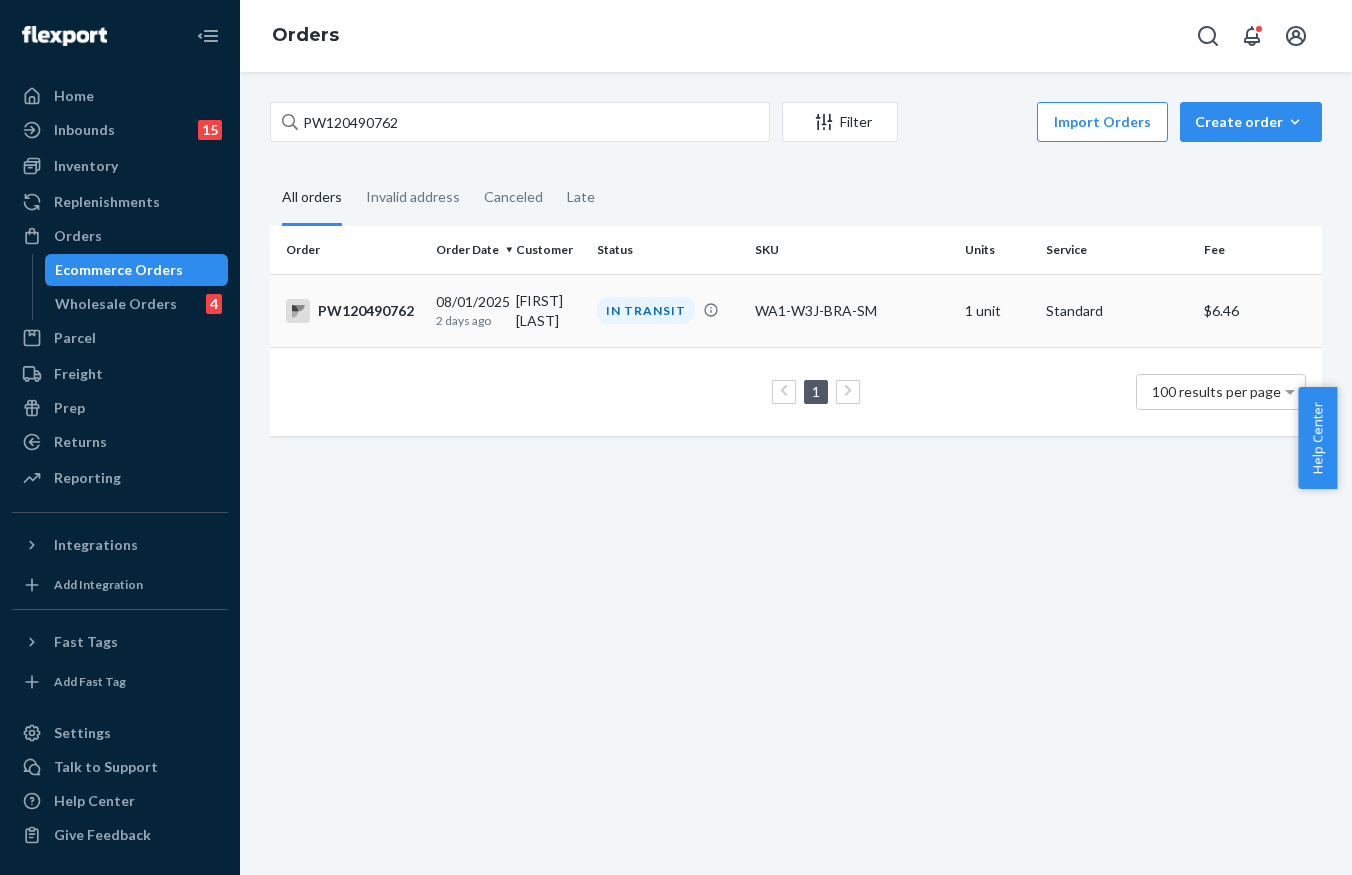 click on "IN TRANSIT" at bounding box center (668, 310) 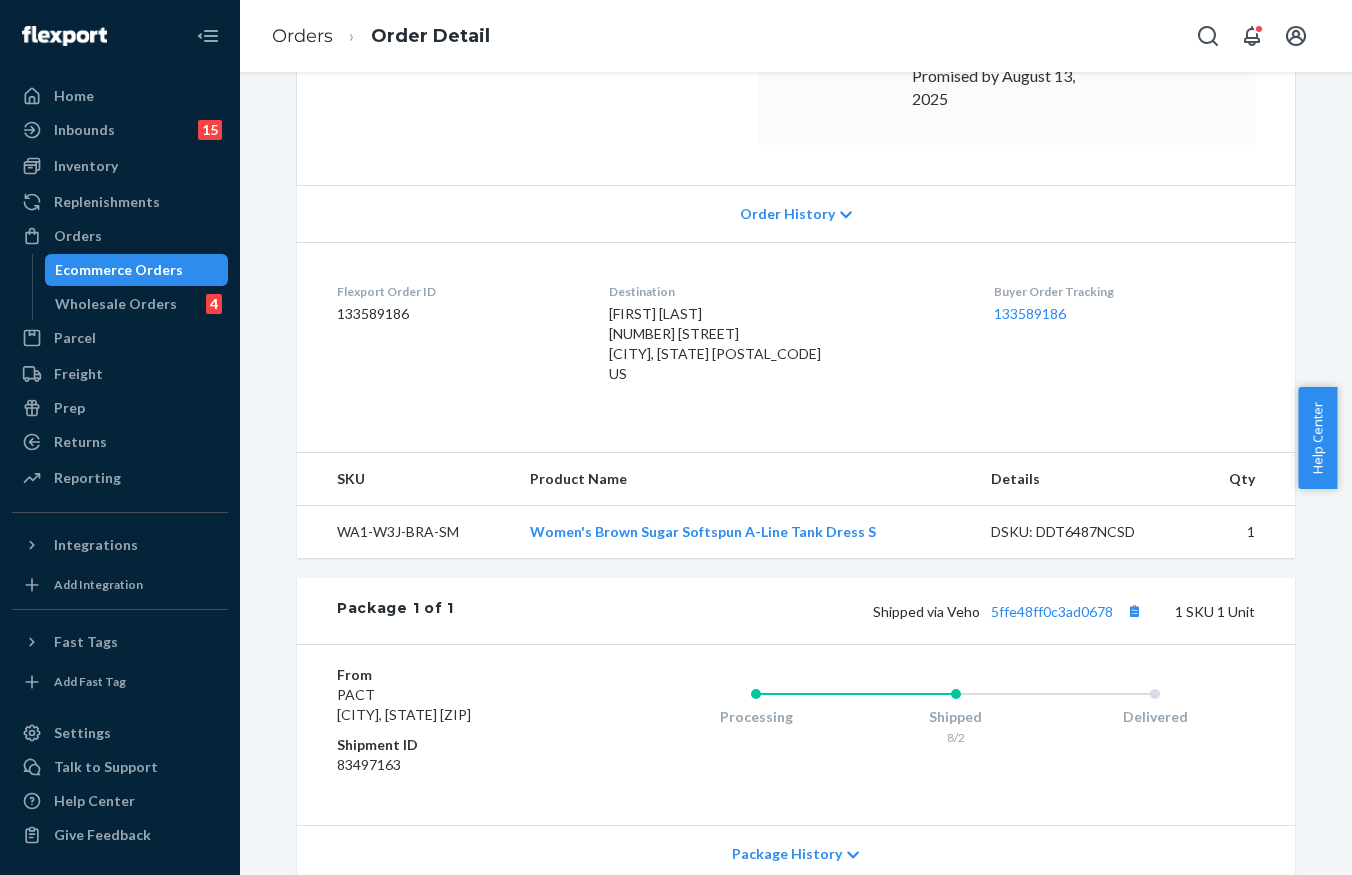 scroll, scrollTop: 451, scrollLeft: 0, axis: vertical 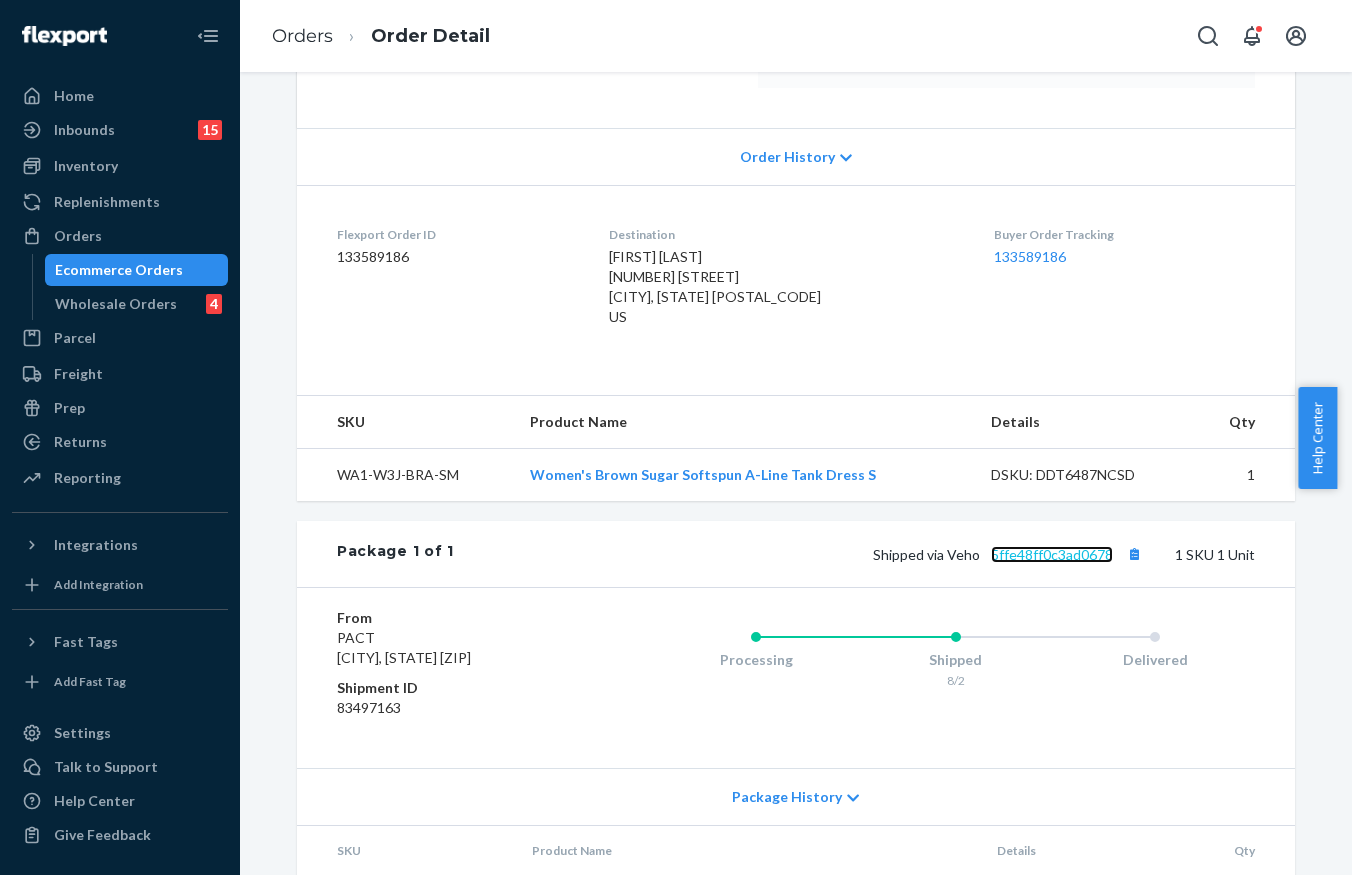 click on "5ffe48ff0c3ad0678" at bounding box center [1052, 554] 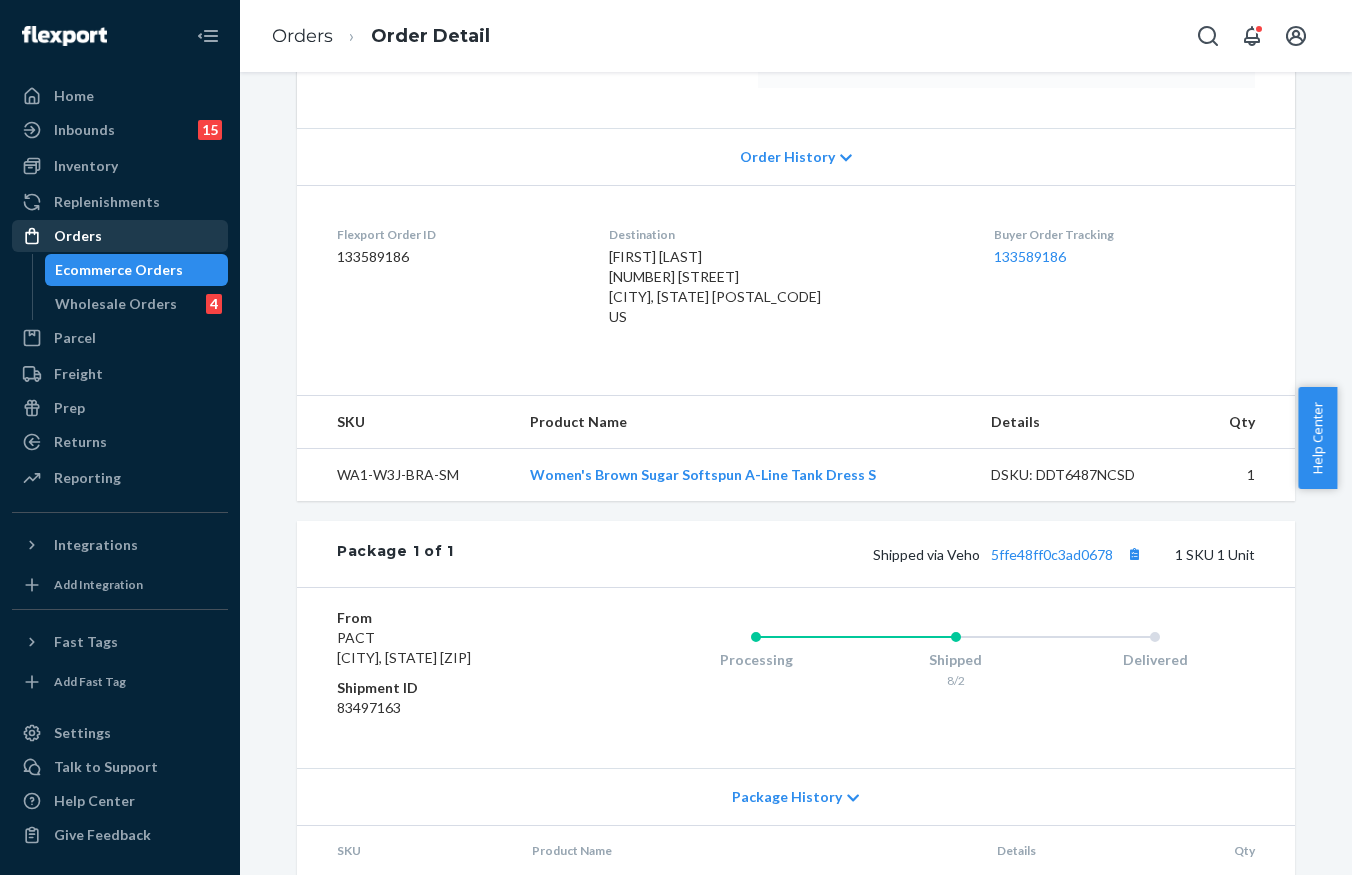 click on "Orders" at bounding box center [120, 236] 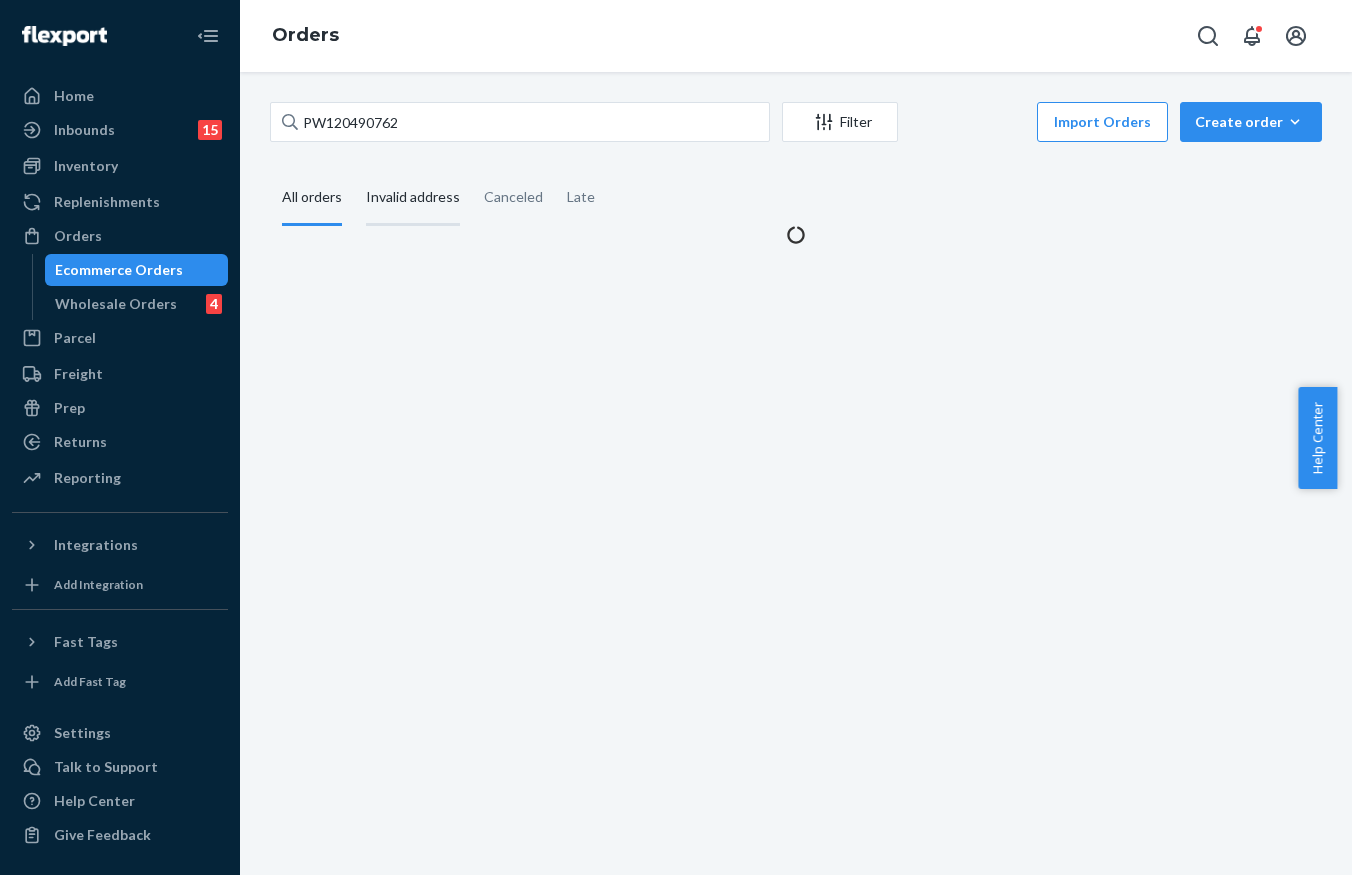 scroll, scrollTop: 0, scrollLeft: 0, axis: both 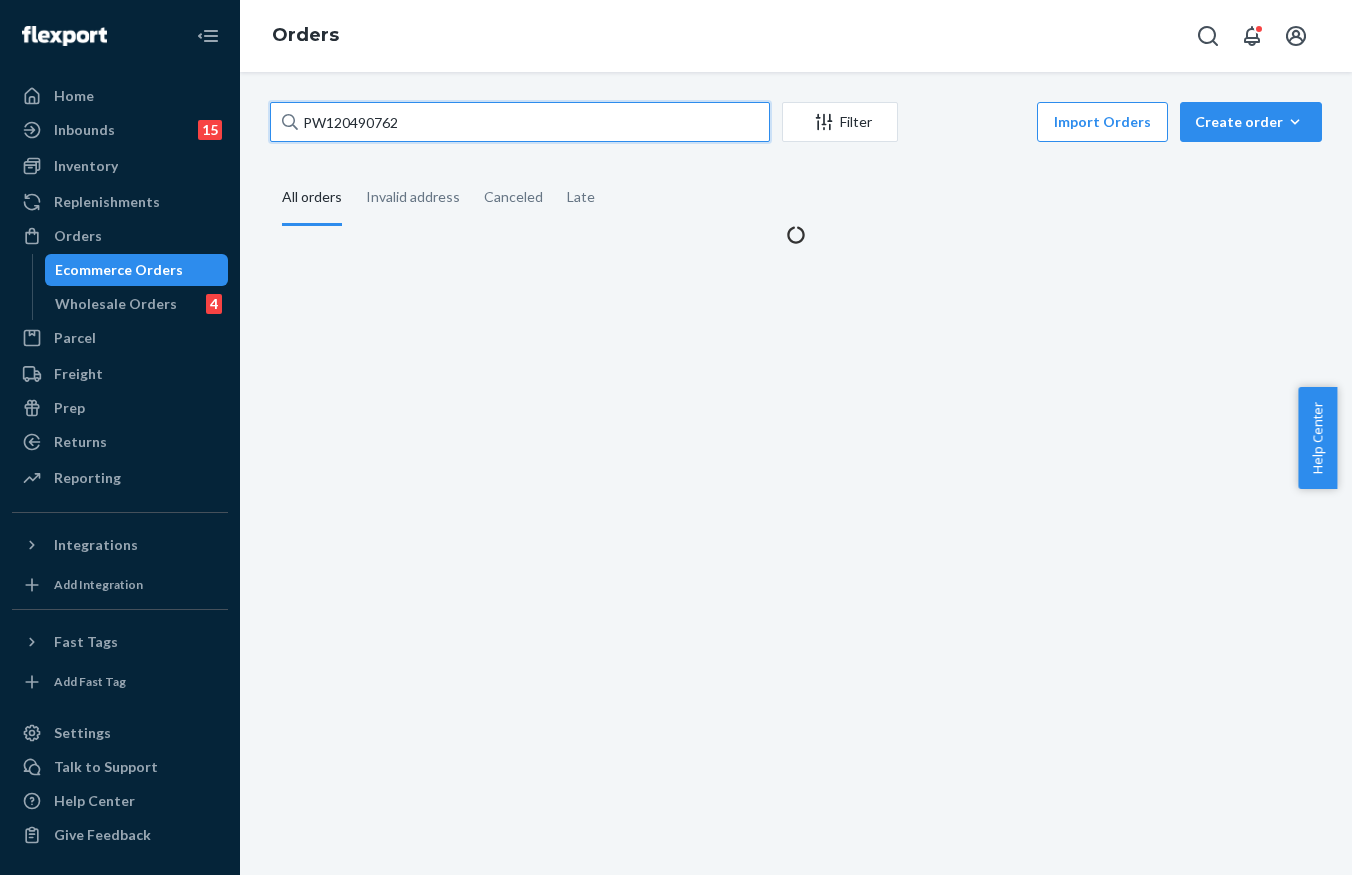 click on "PW120490762" at bounding box center [520, 122] 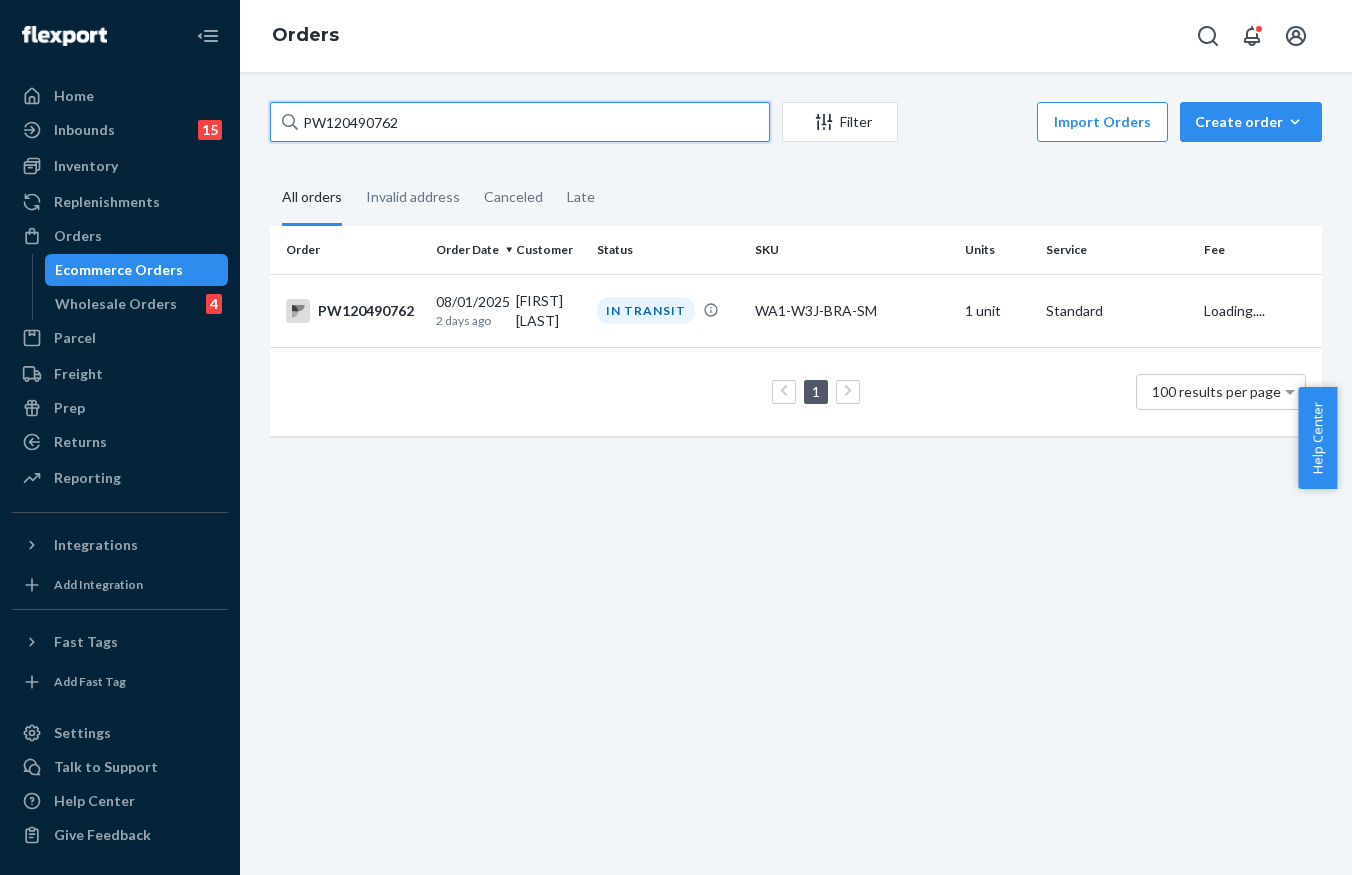 click on "PW120490762" at bounding box center (520, 122) 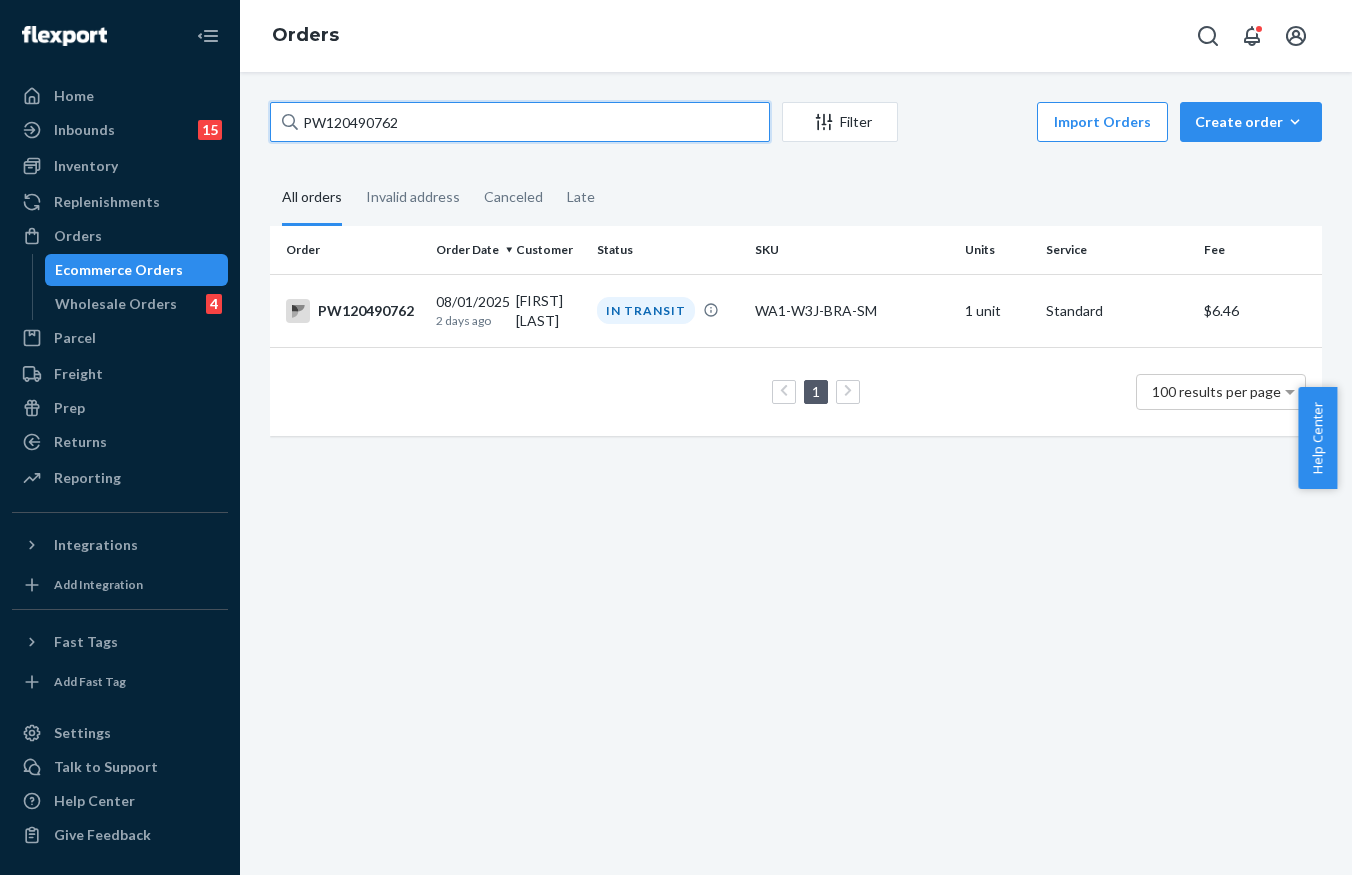 paste on "62534" 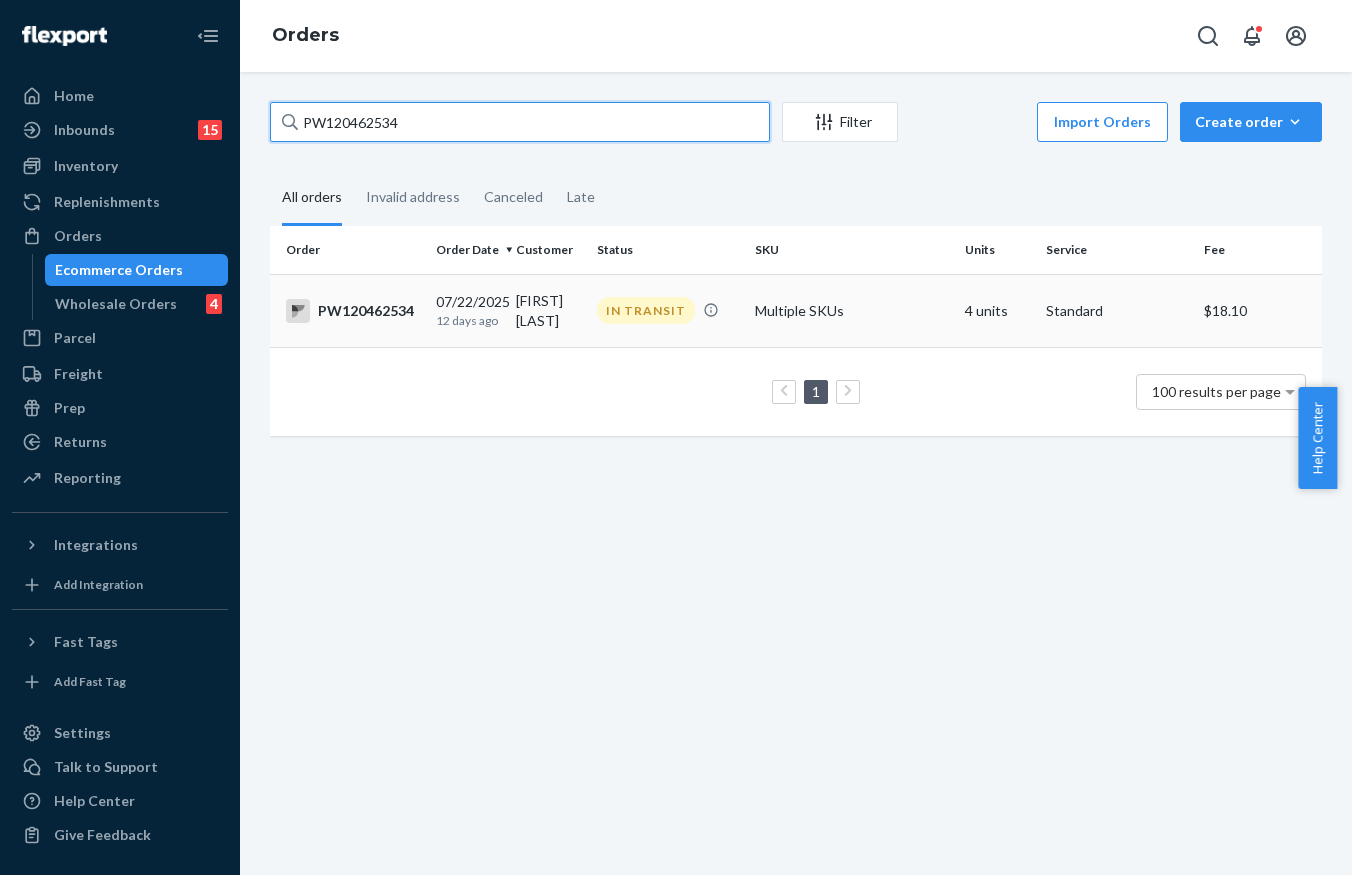type on "PW120462534" 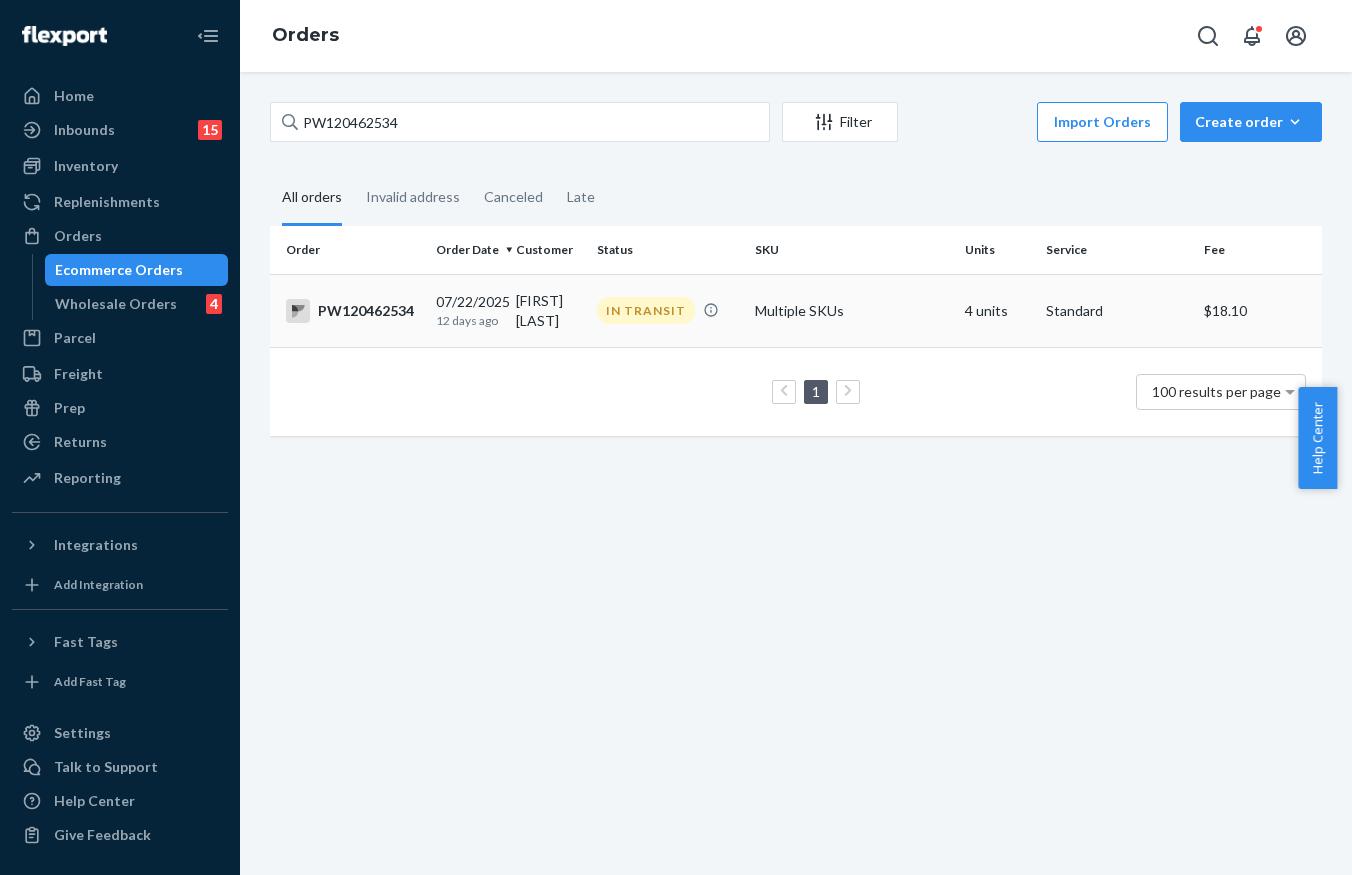 click on "IN TRANSIT" at bounding box center (646, 310) 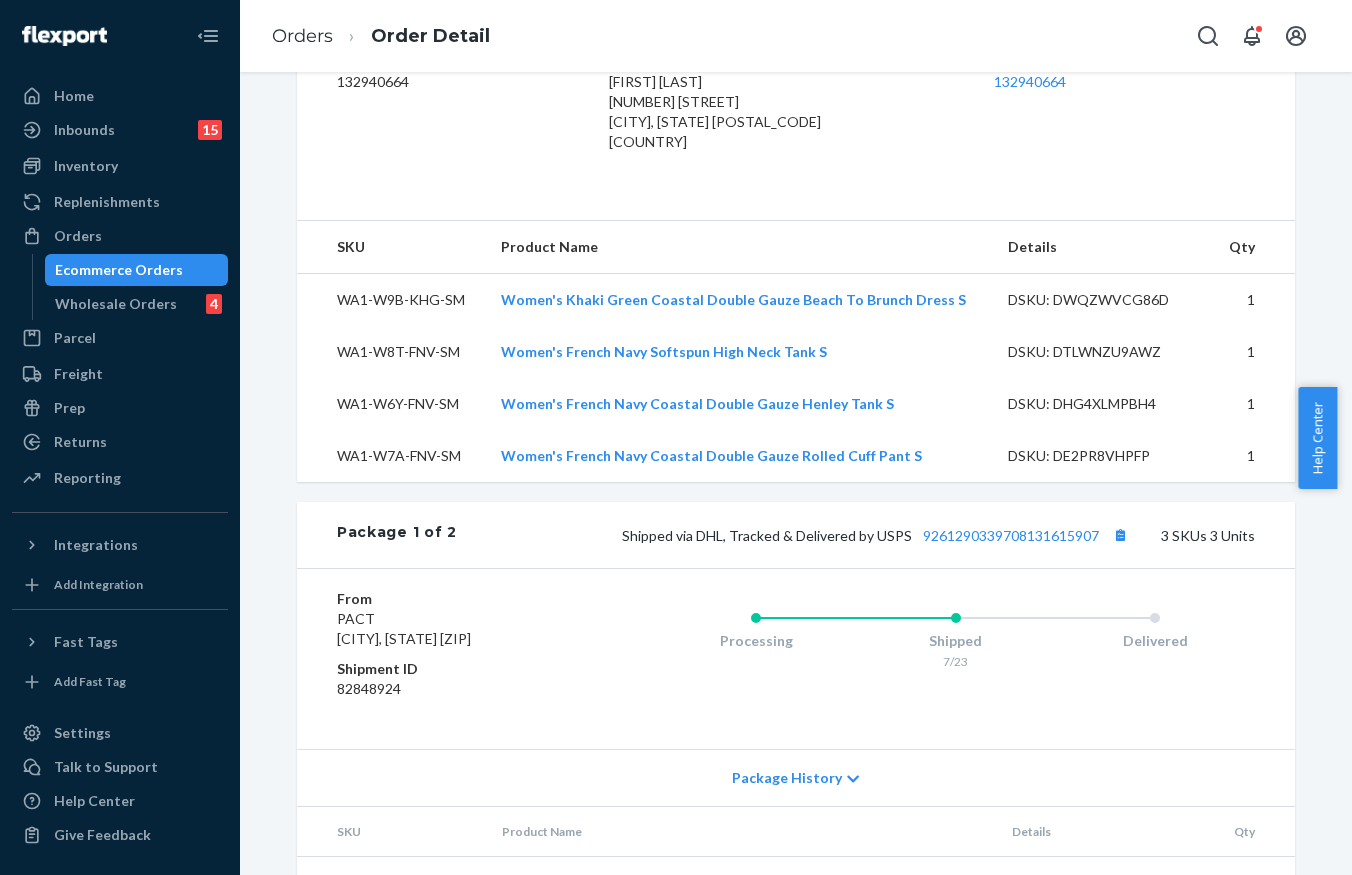 scroll, scrollTop: 600, scrollLeft: 0, axis: vertical 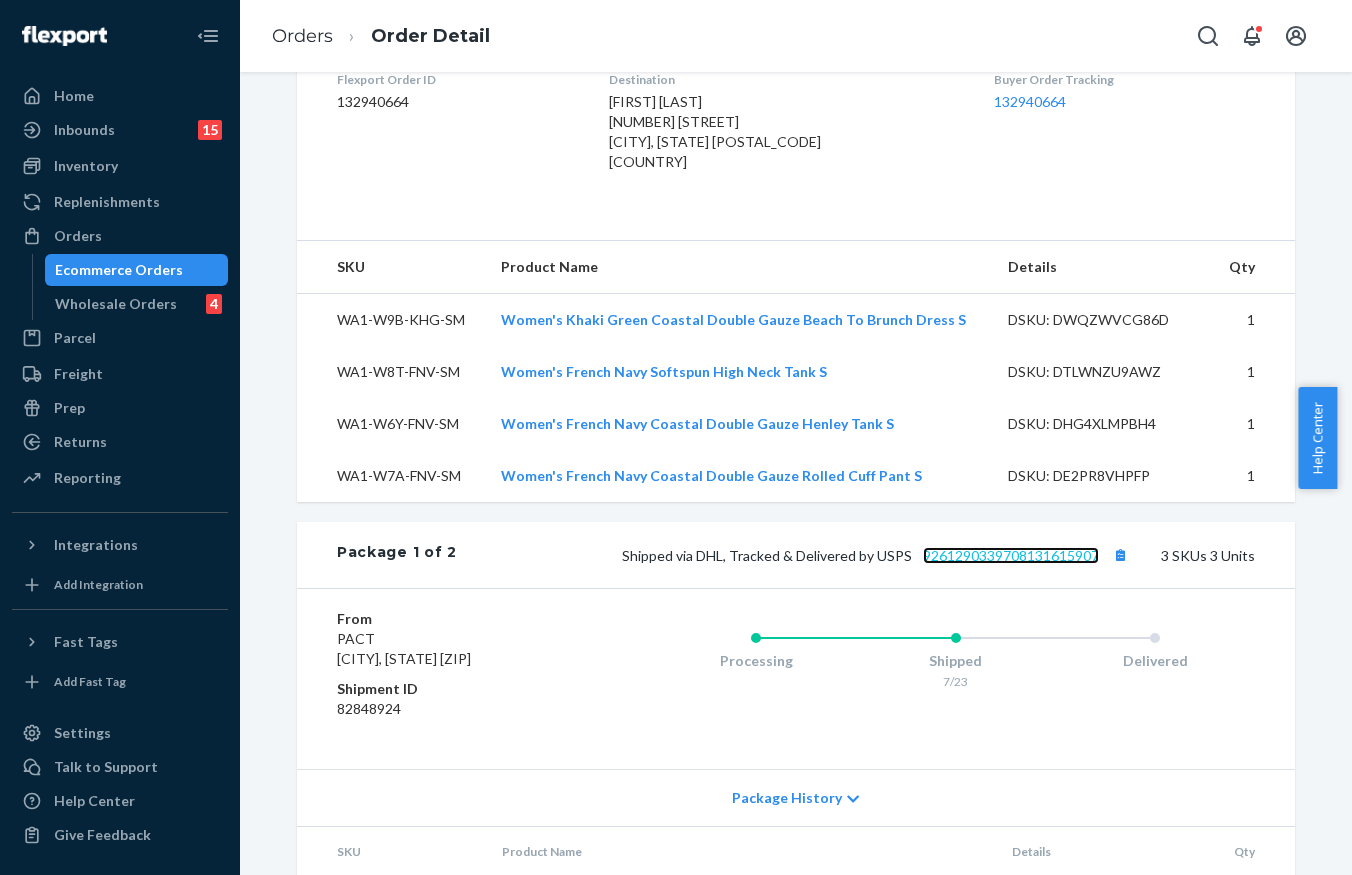 click on "9261290339708131615907" at bounding box center [1011, 555] 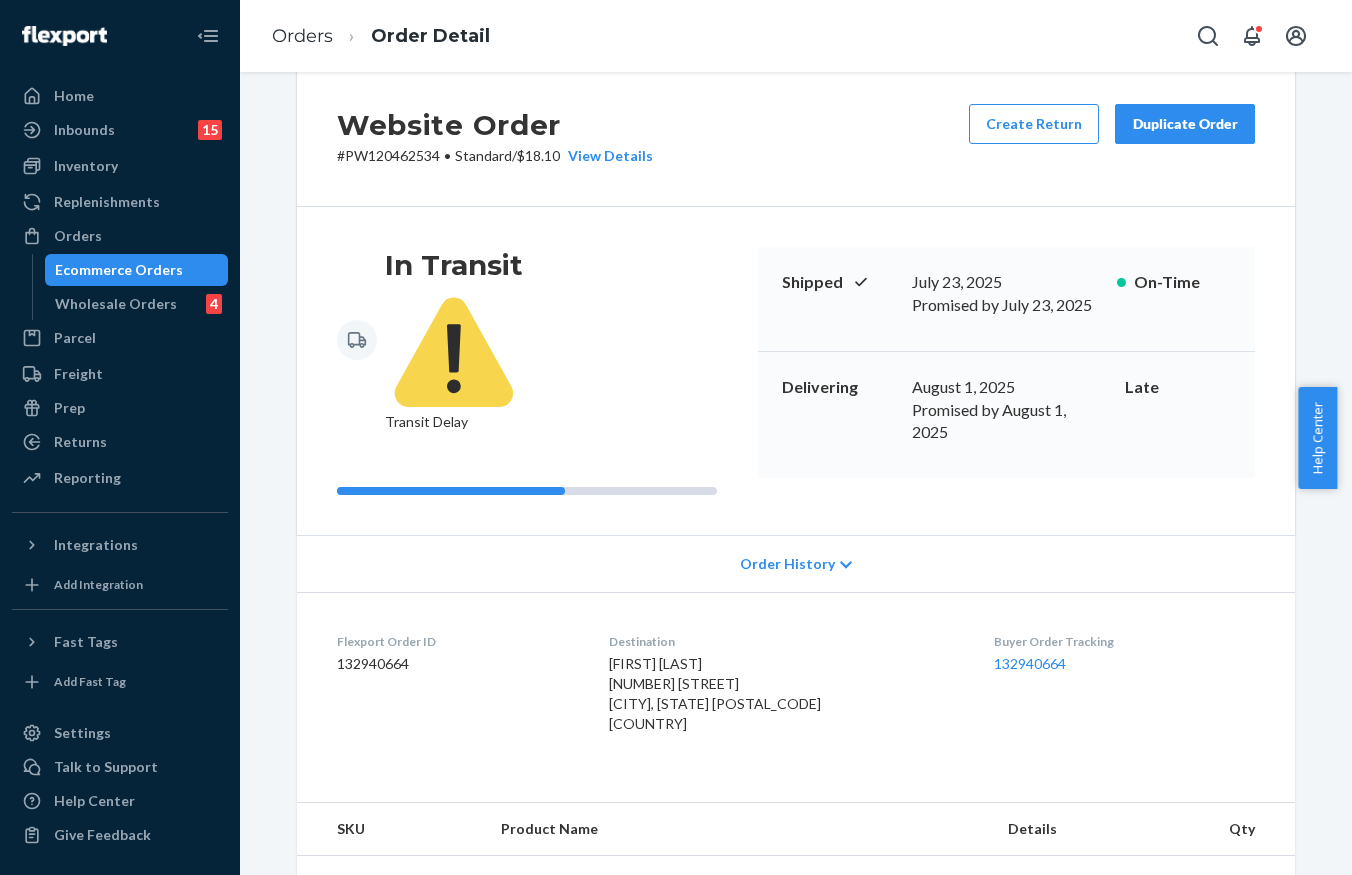 scroll, scrollTop: 0, scrollLeft: 0, axis: both 